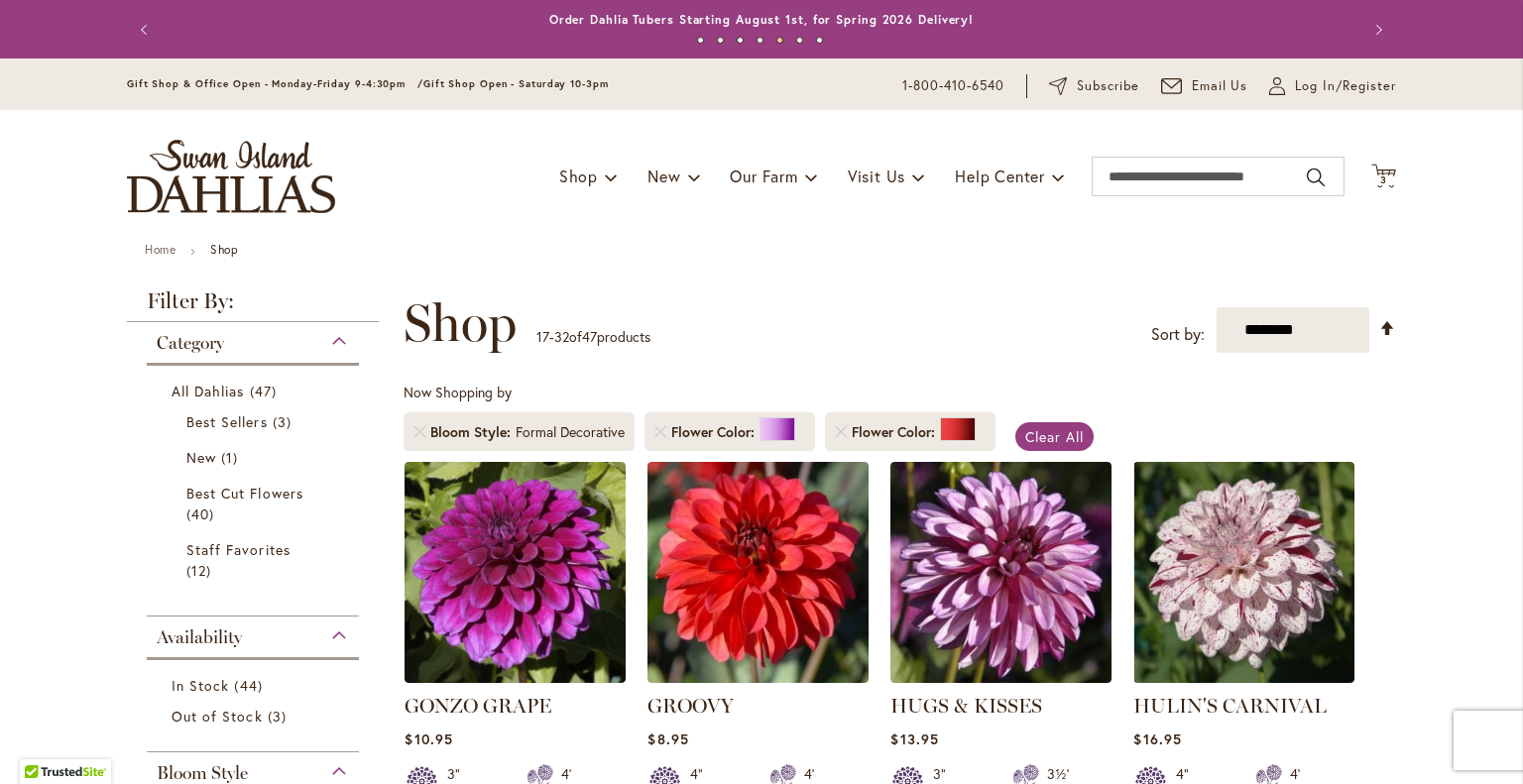 scroll, scrollTop: 0, scrollLeft: 0, axis: both 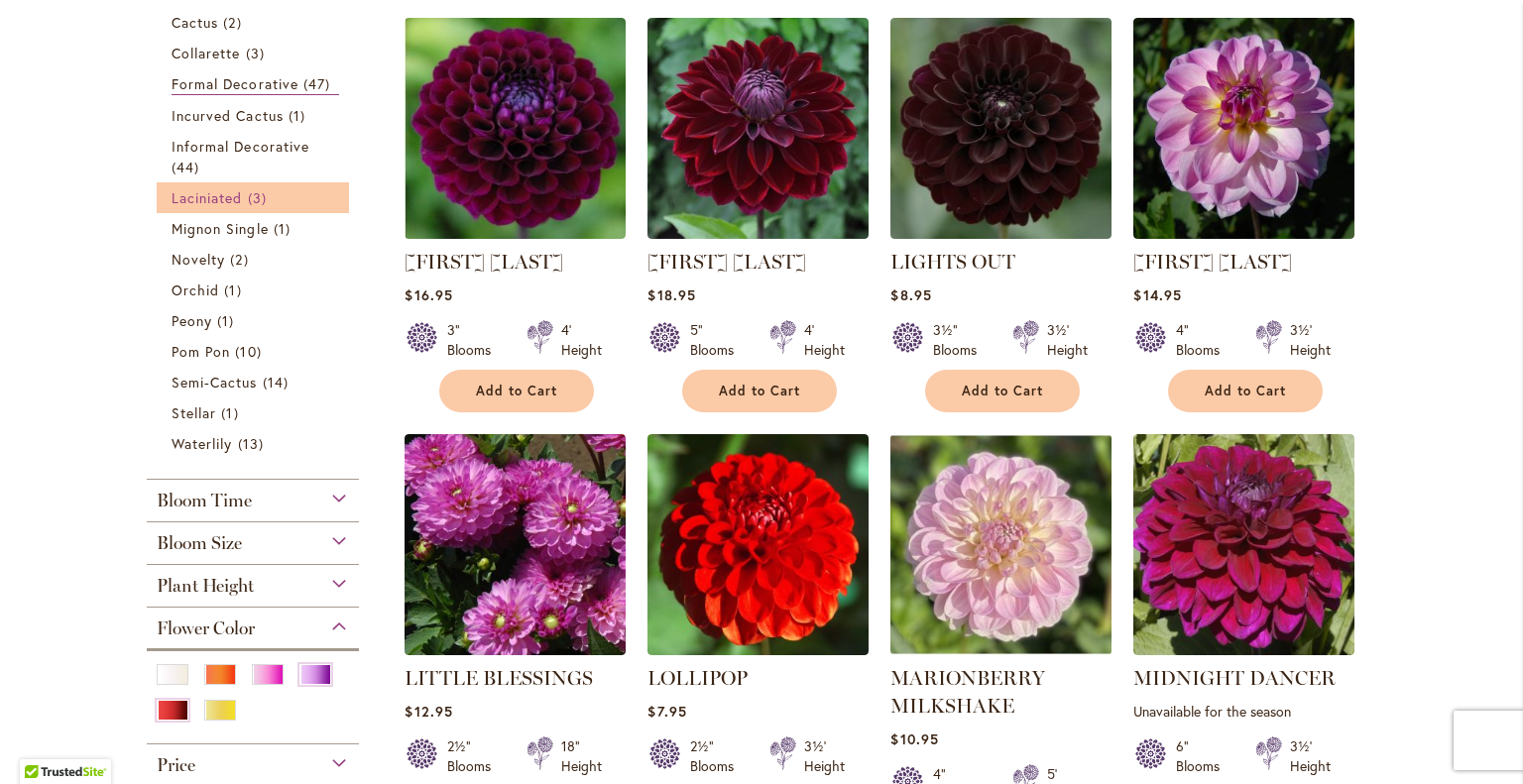 click on "Laciniated" at bounding box center [207, 197] 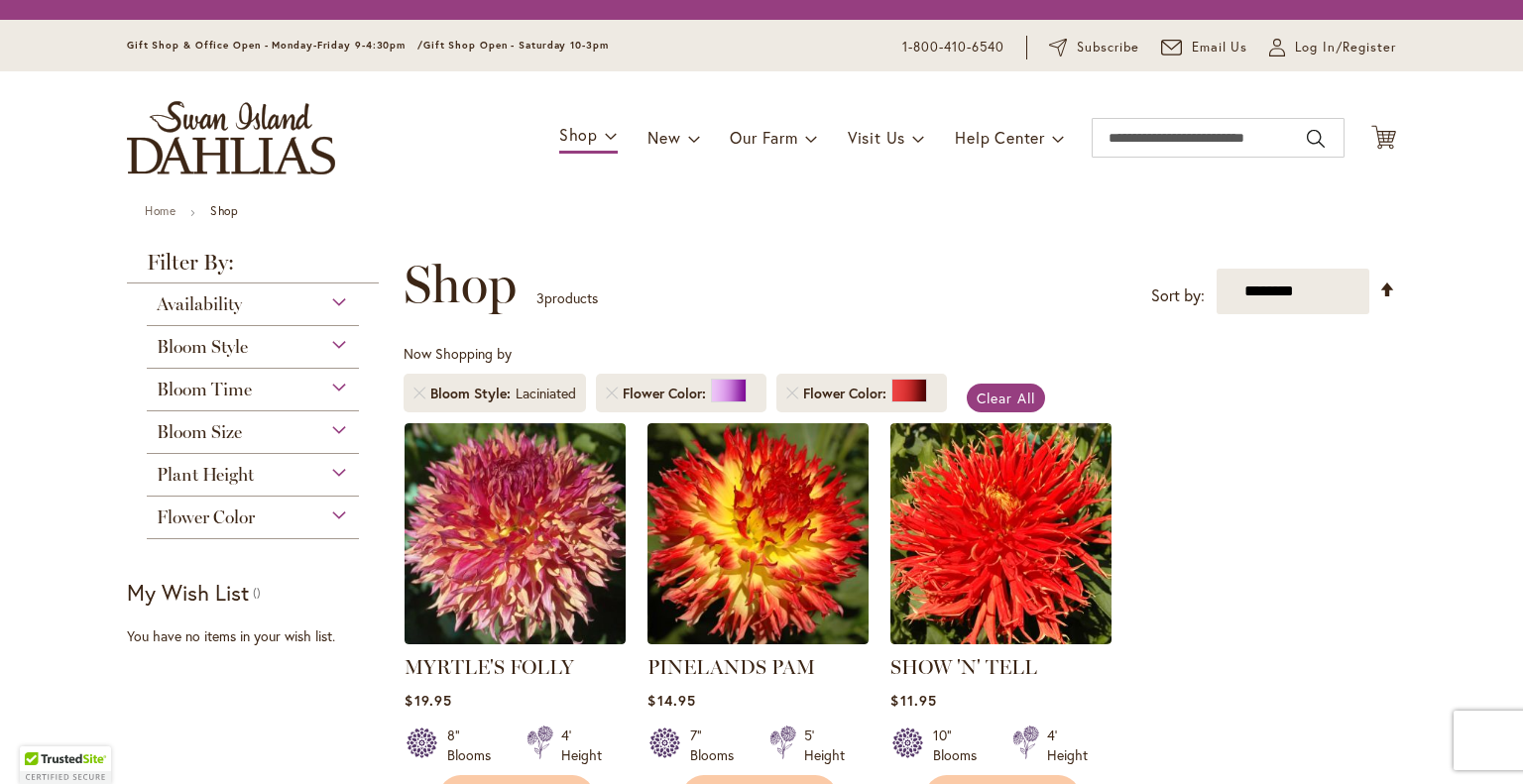 scroll, scrollTop: 0, scrollLeft: 0, axis: both 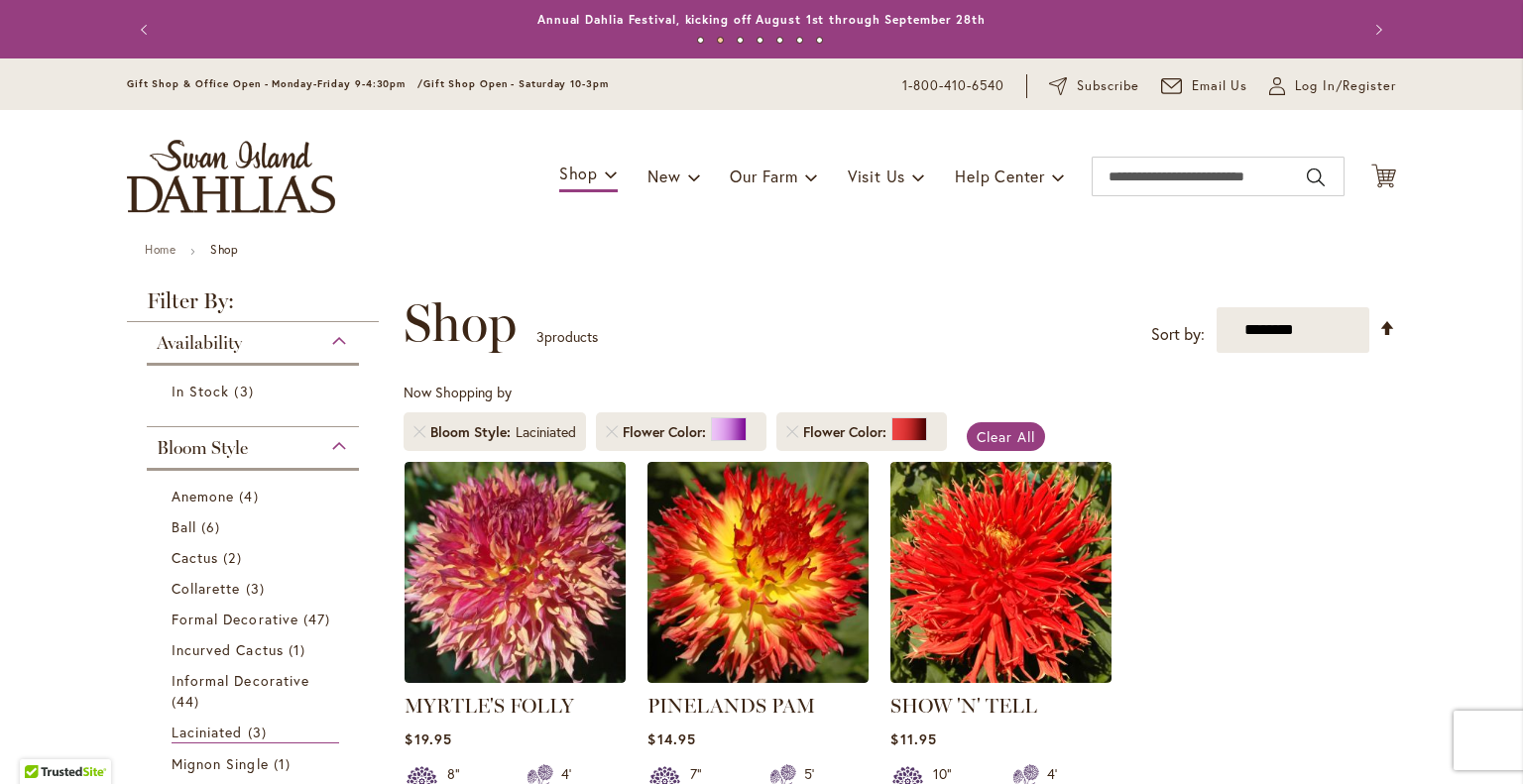 type on "**********" 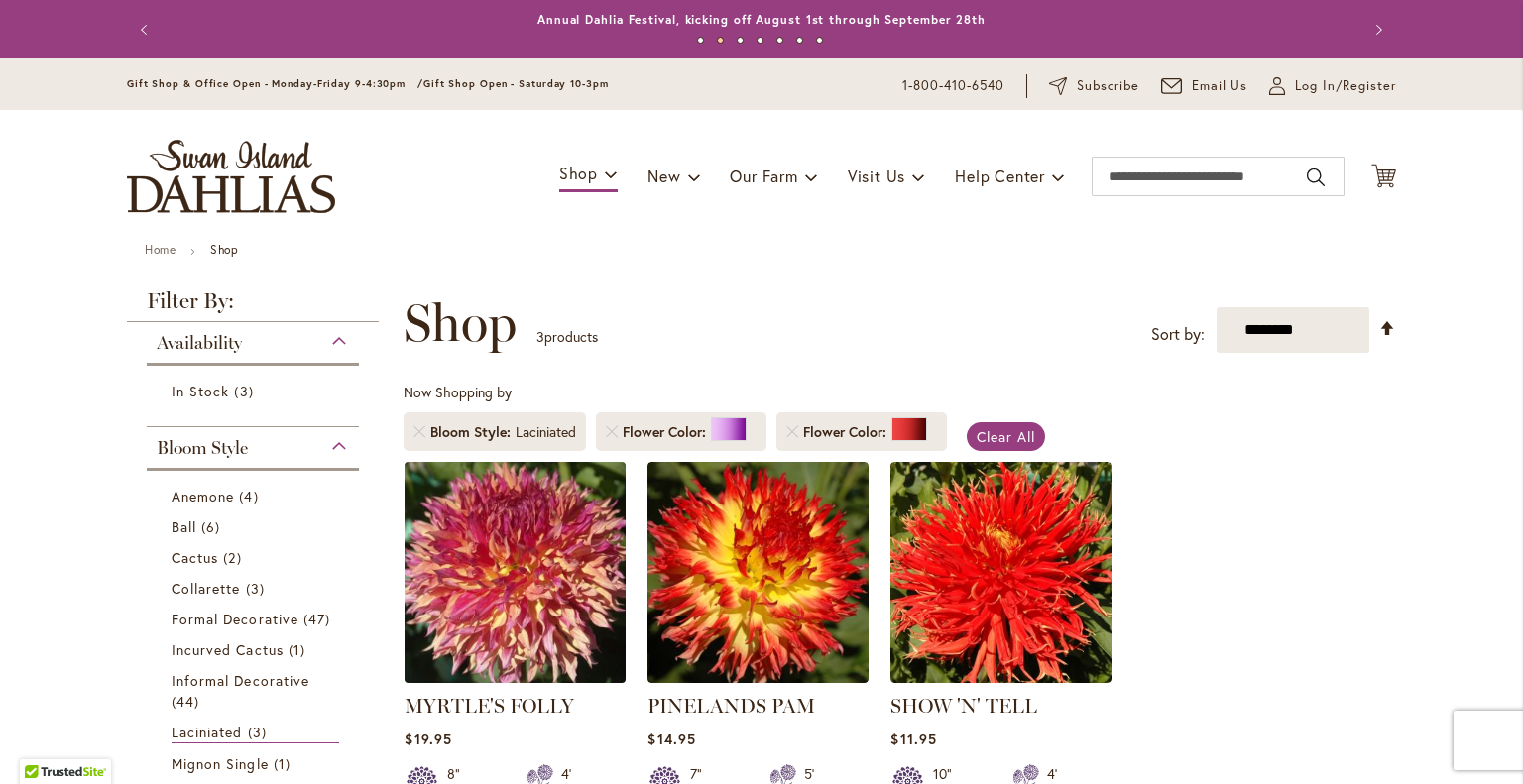 click at bounding box center [516, 572] 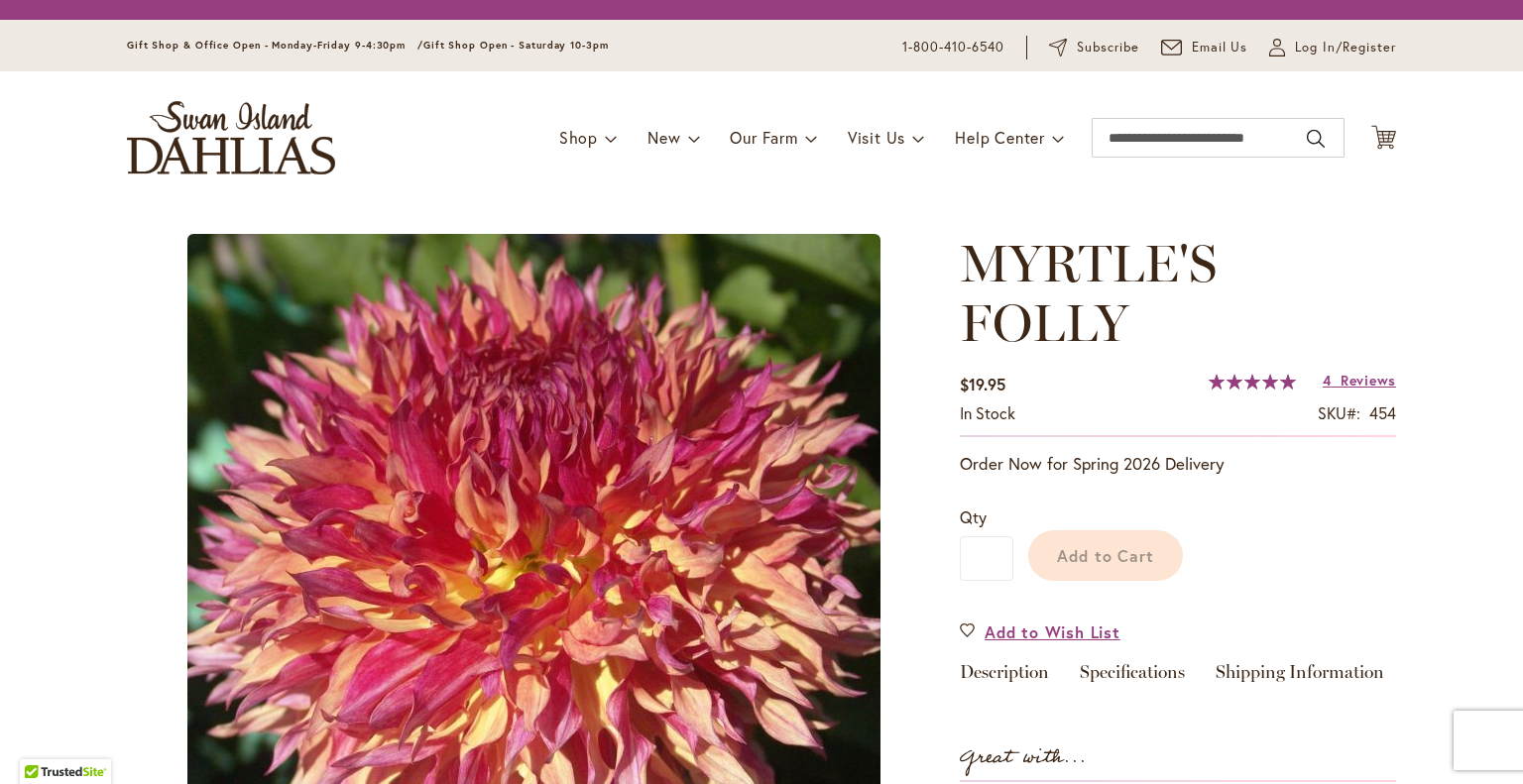 scroll, scrollTop: 0, scrollLeft: 0, axis: both 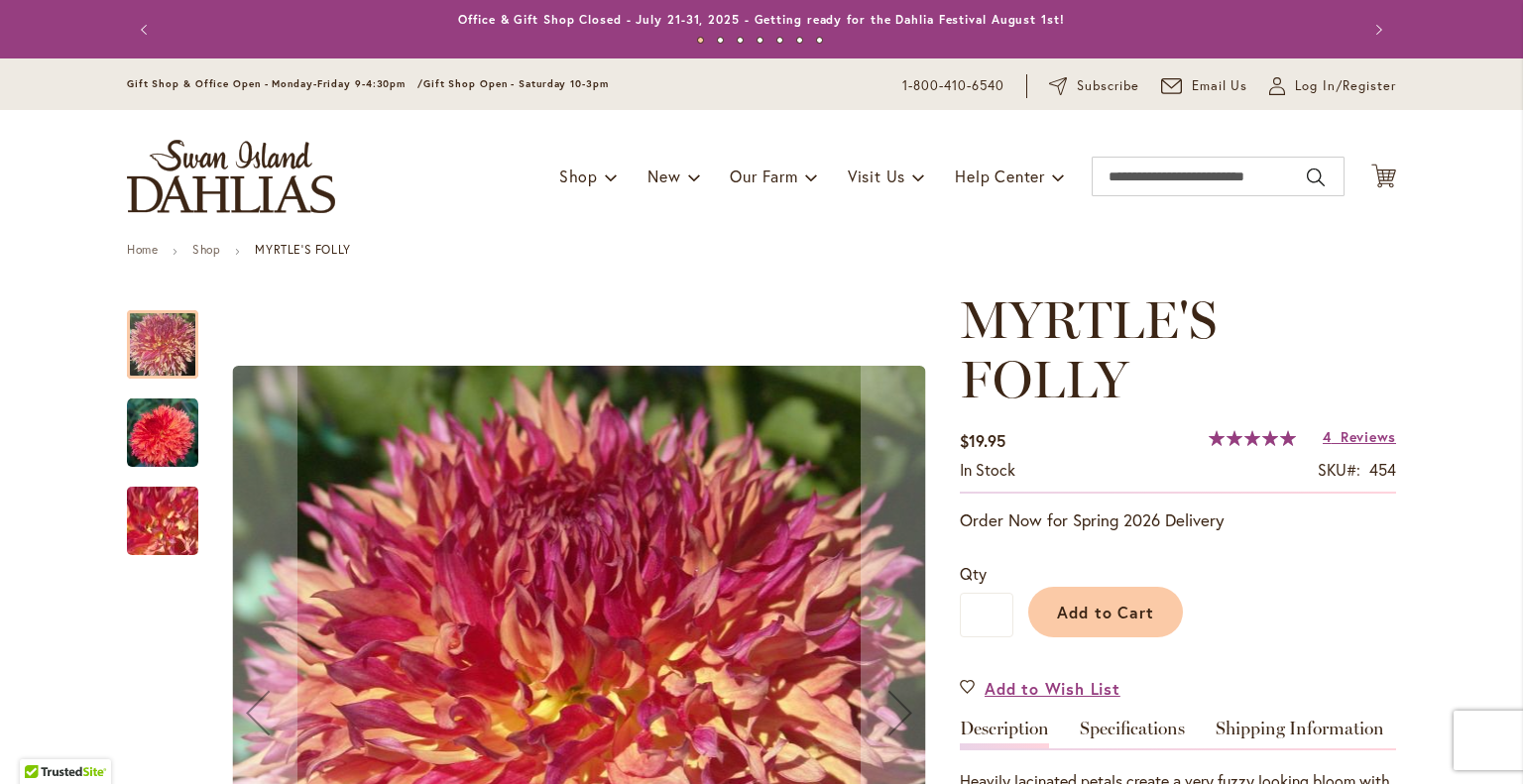 type on "**********" 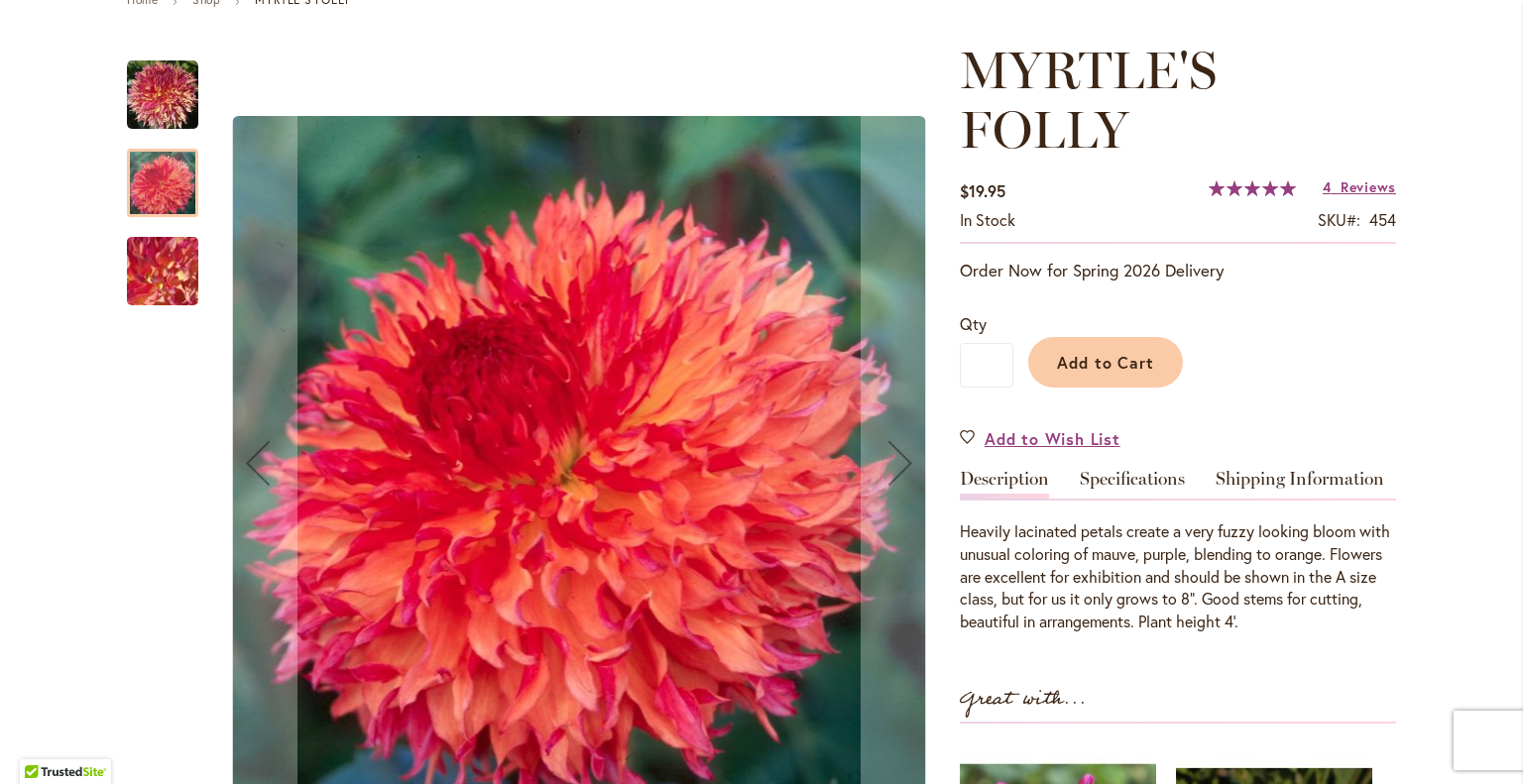 scroll, scrollTop: 250, scrollLeft: 0, axis: vertical 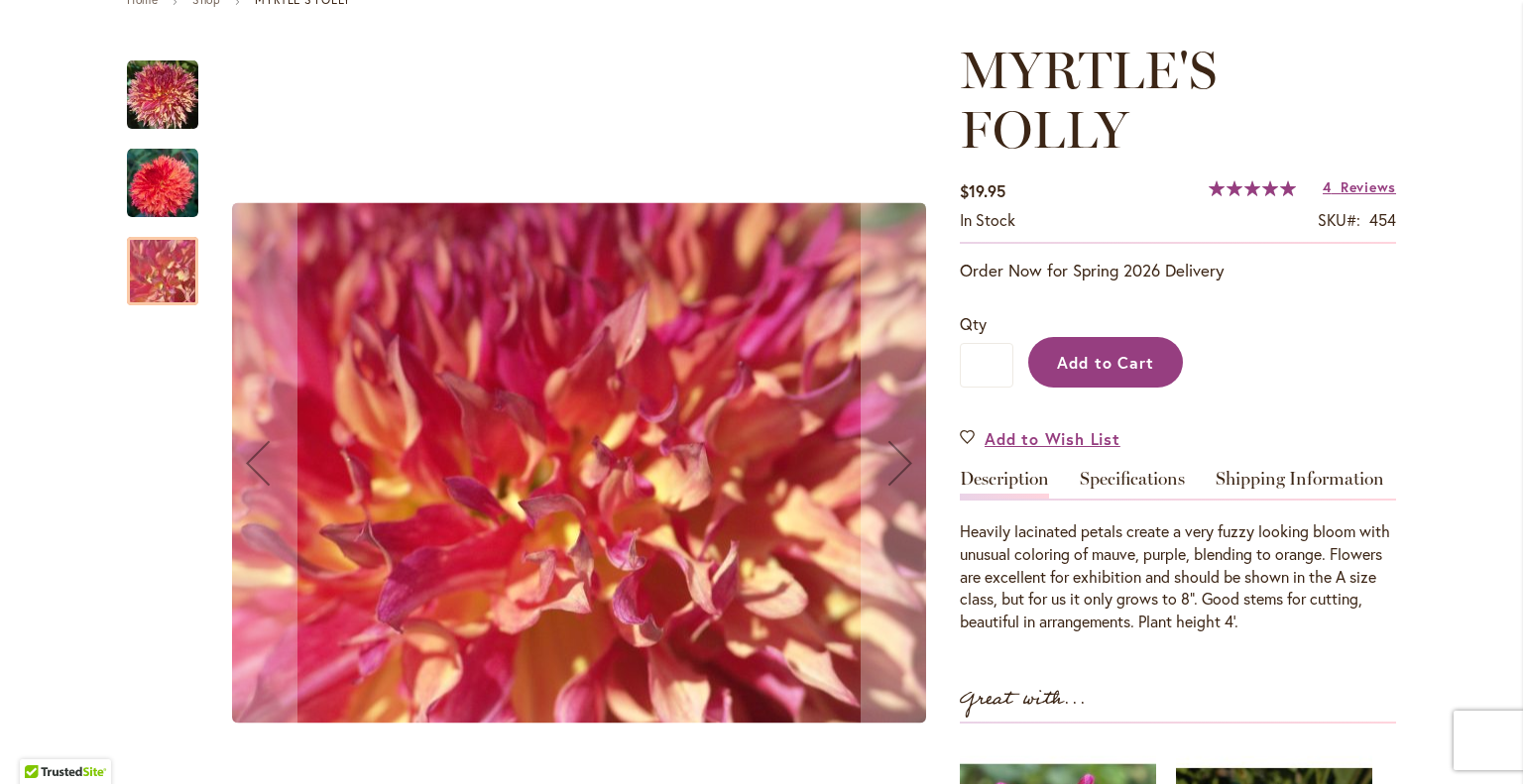 click on "Add to Cart" at bounding box center (1106, 362) 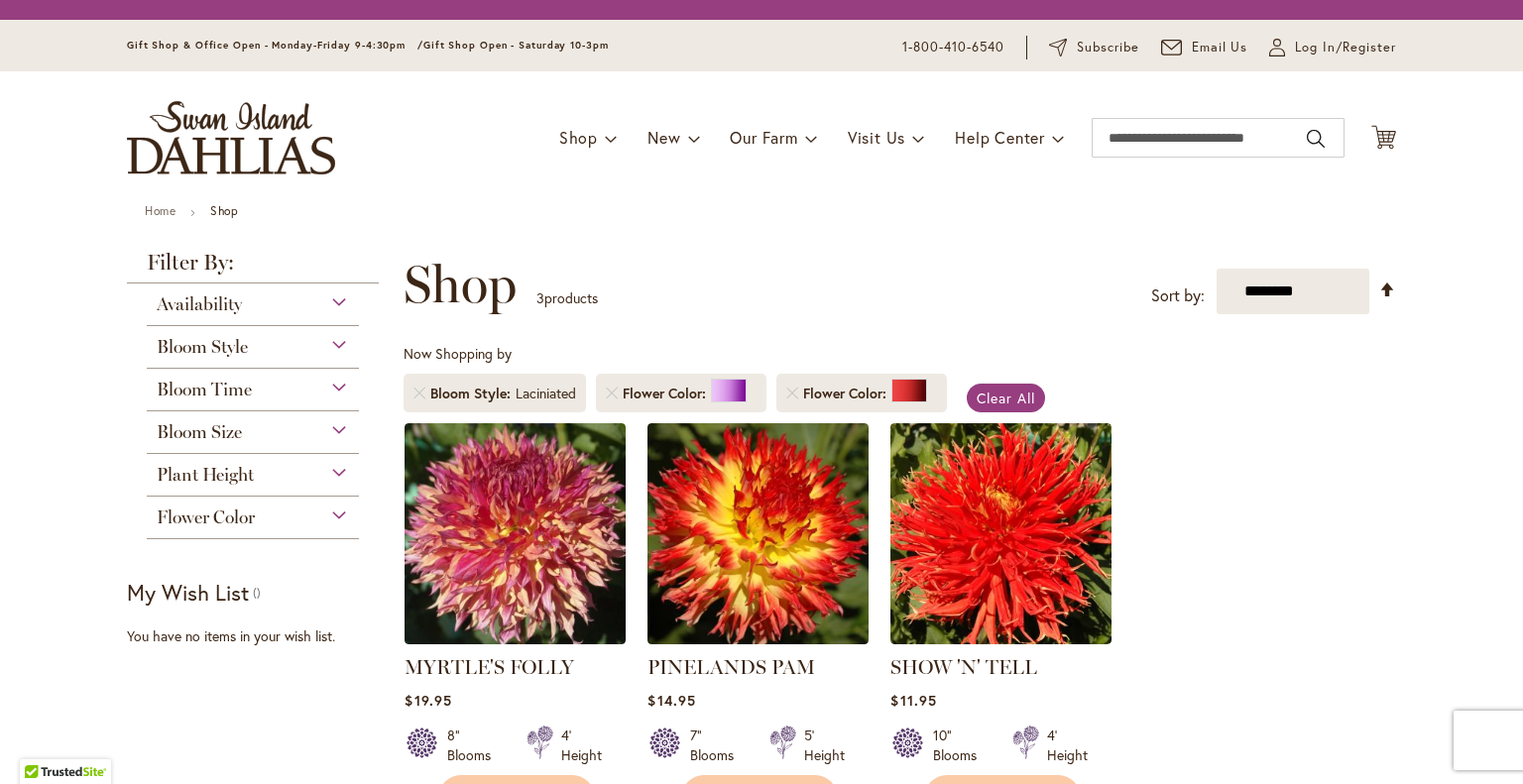 scroll, scrollTop: 0, scrollLeft: 0, axis: both 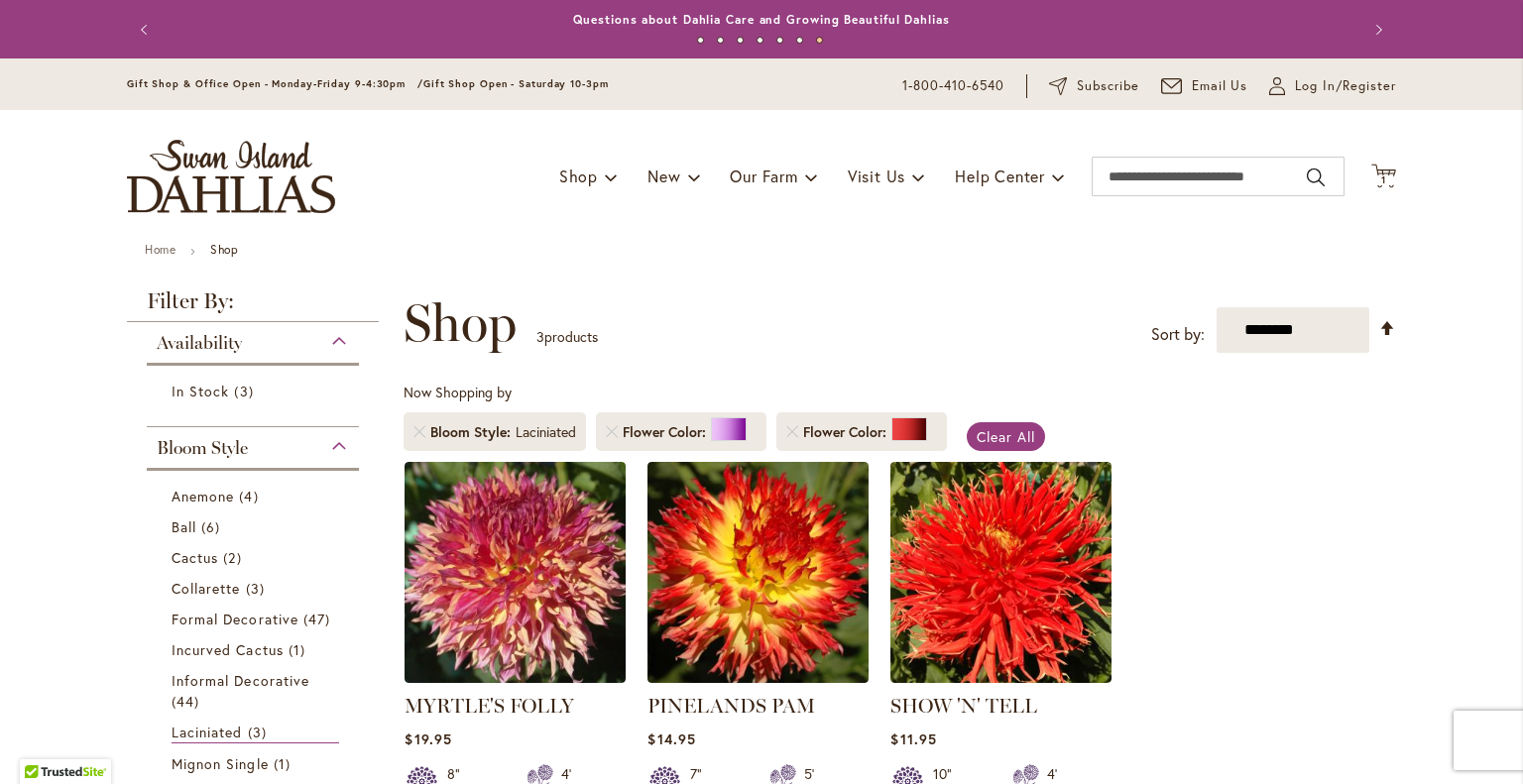 type on "**********" 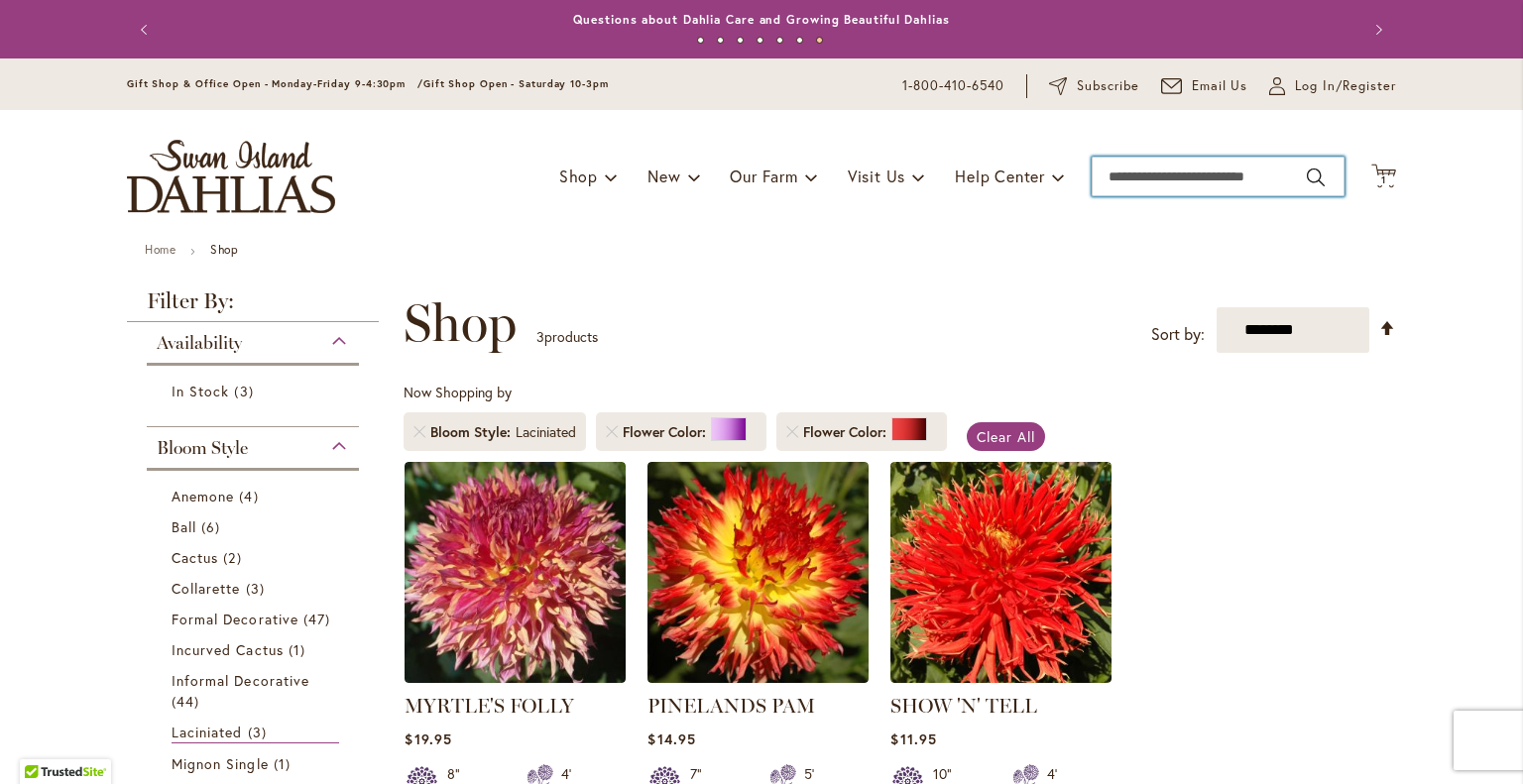 click on "Search" at bounding box center (1218, 176) 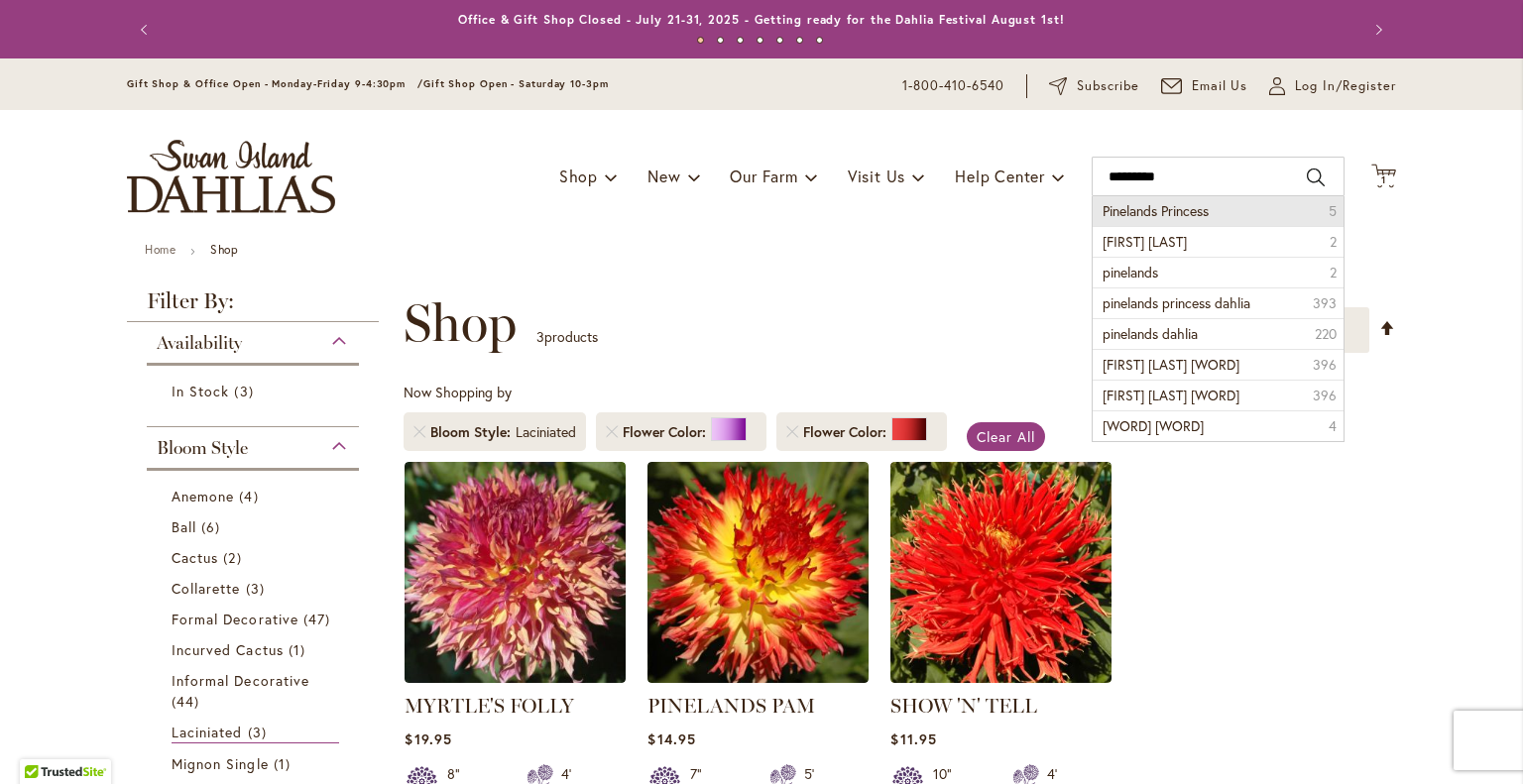 click on "Pinelands Princess" at bounding box center [1155, 210] 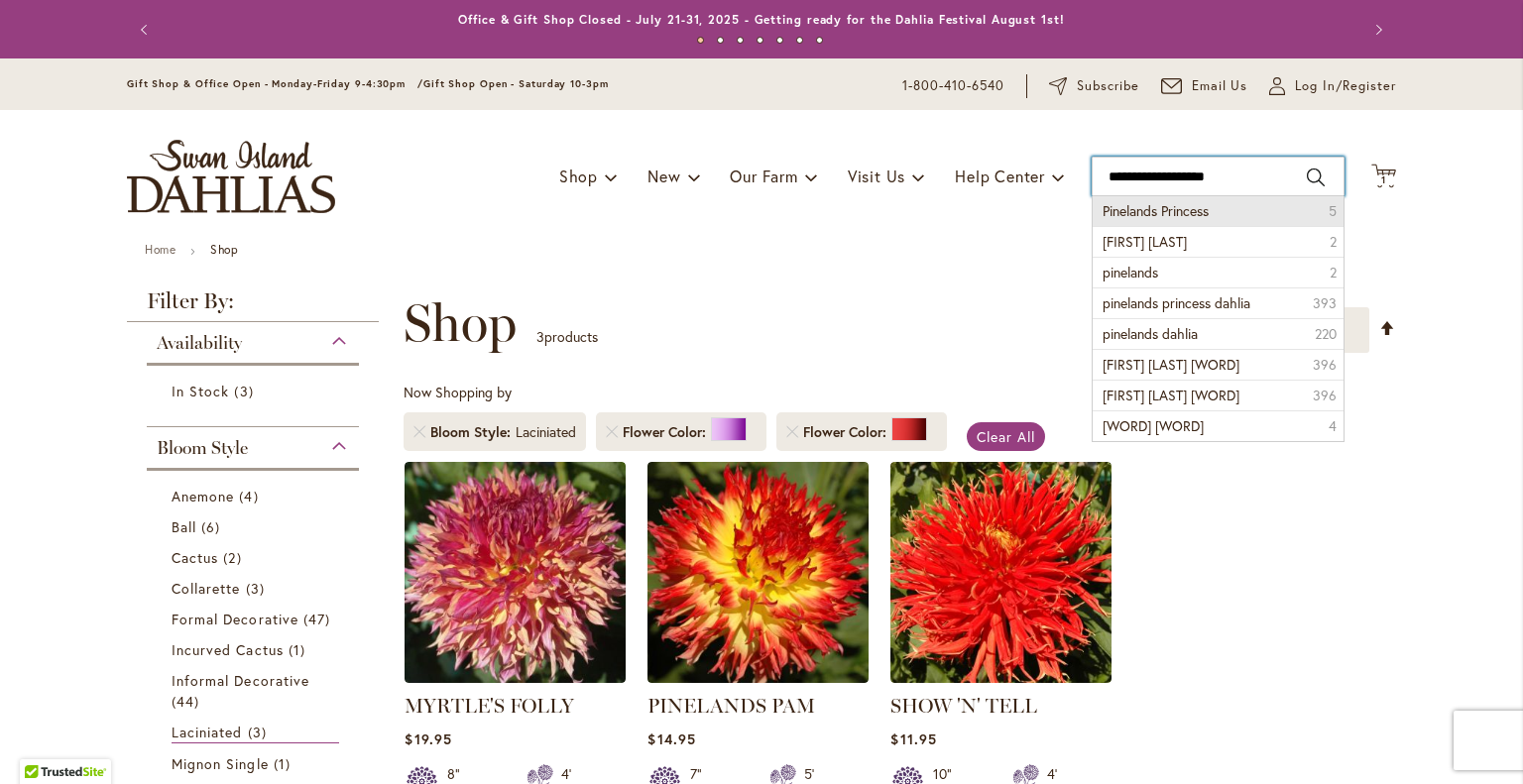 type on "**********" 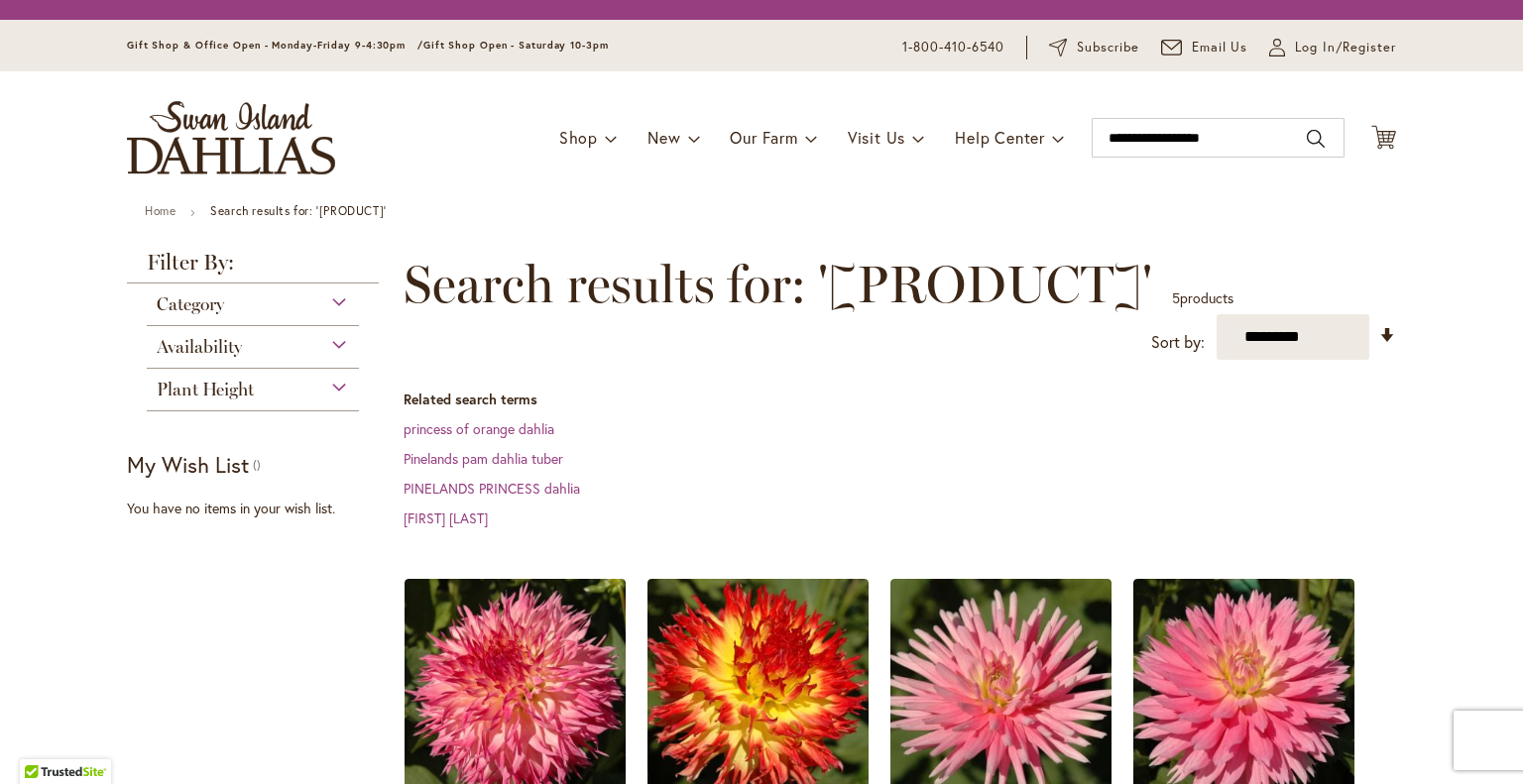 scroll, scrollTop: 0, scrollLeft: 0, axis: both 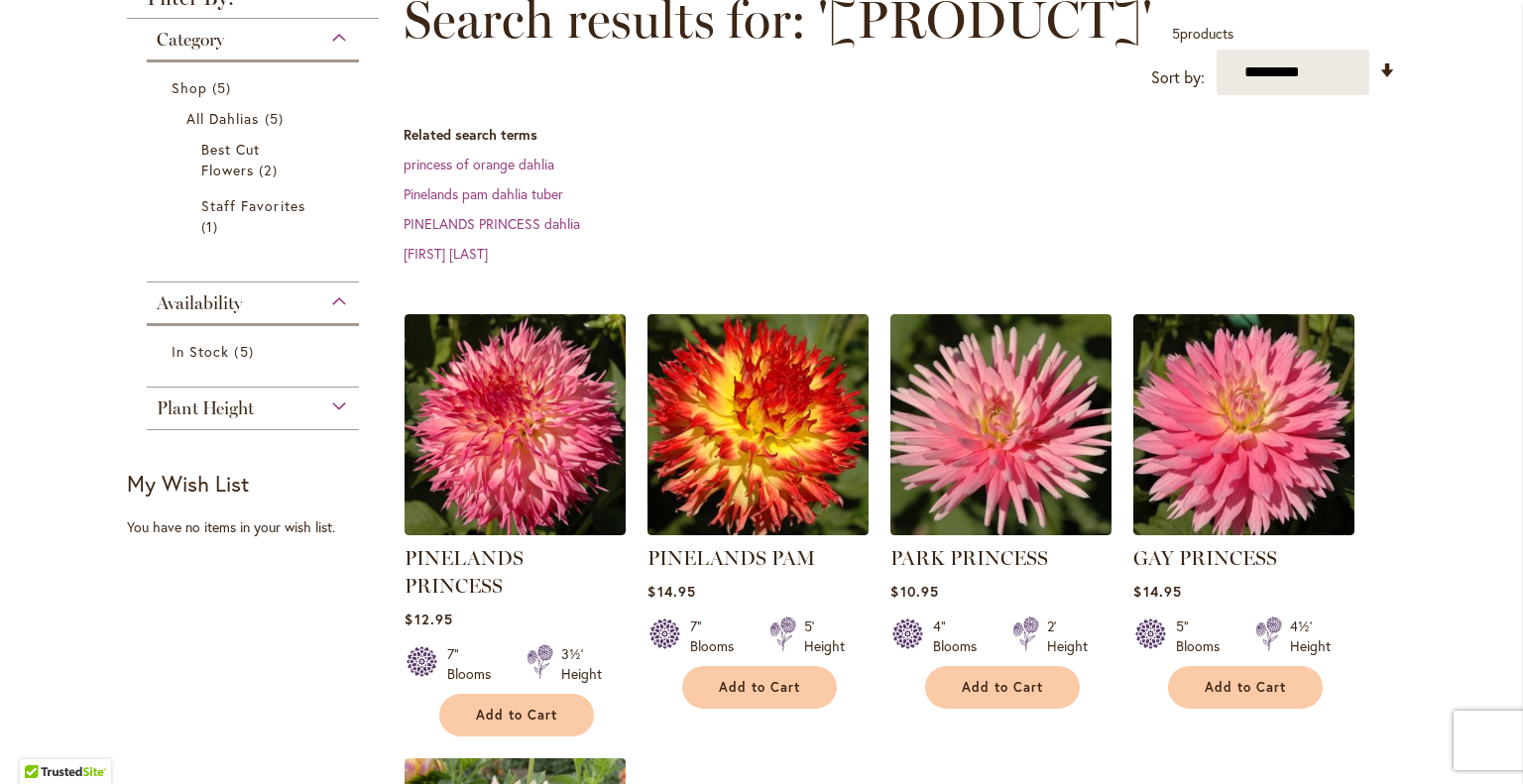 type on "**********" 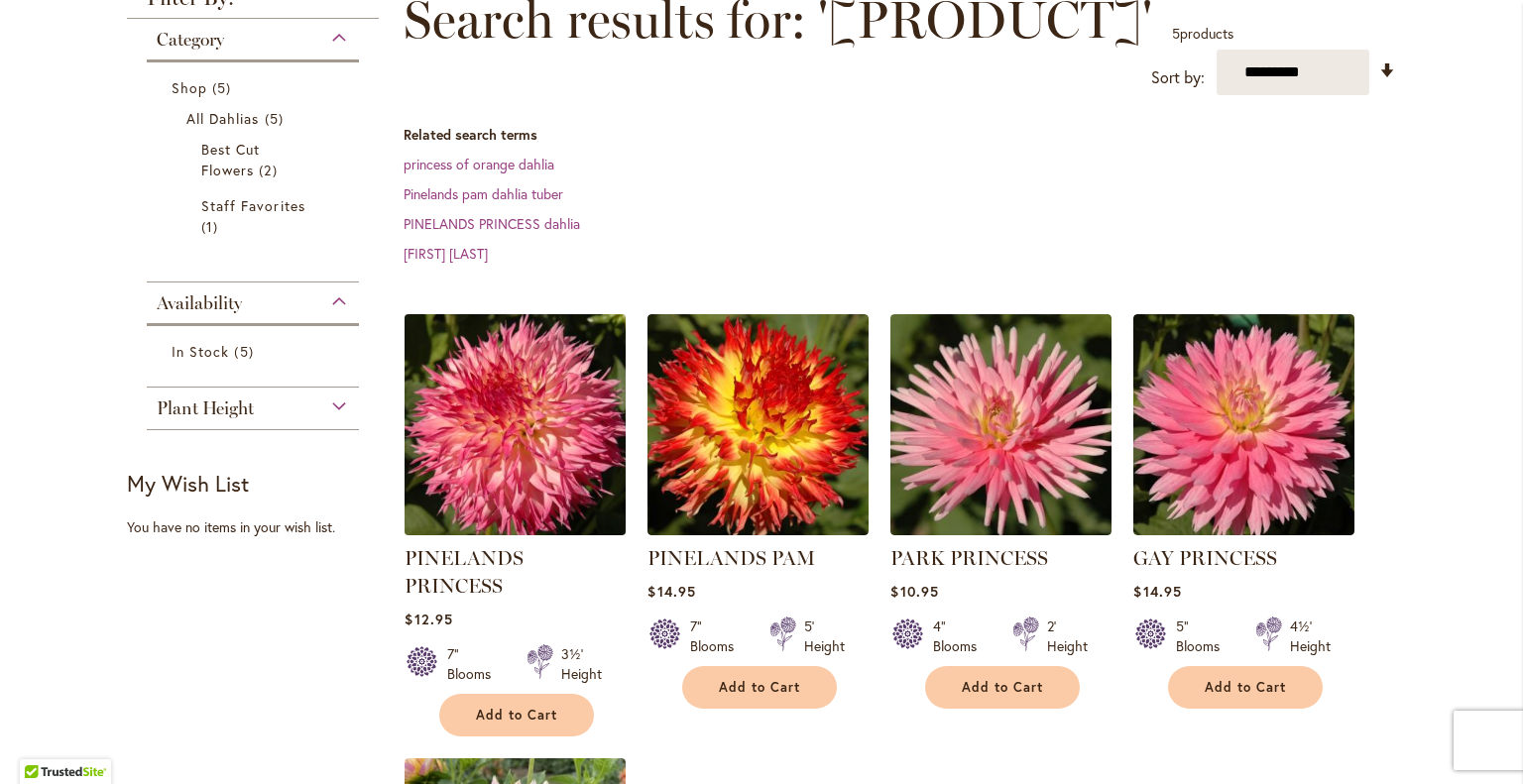 click at bounding box center (516, 425) 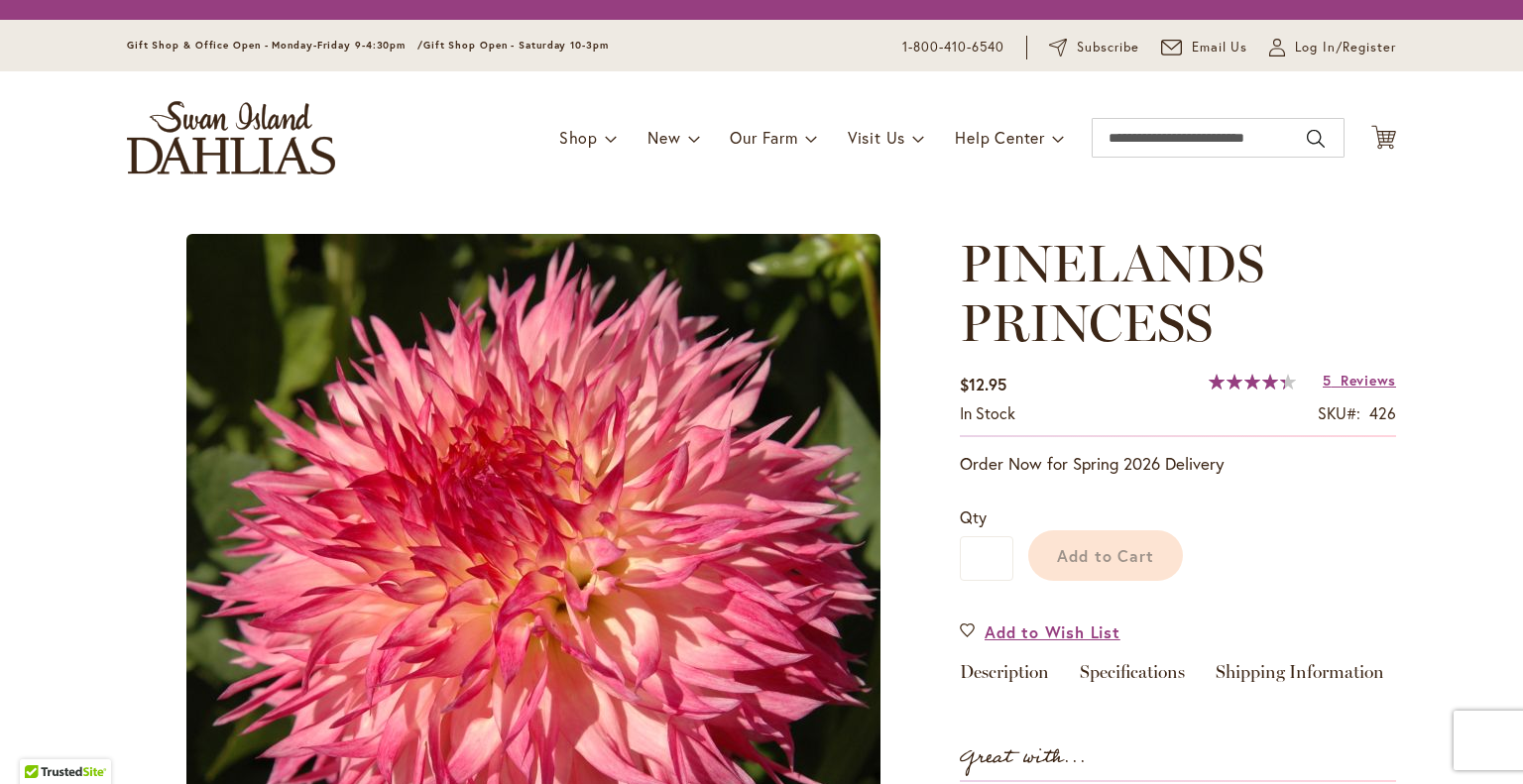 scroll, scrollTop: 0, scrollLeft: 0, axis: both 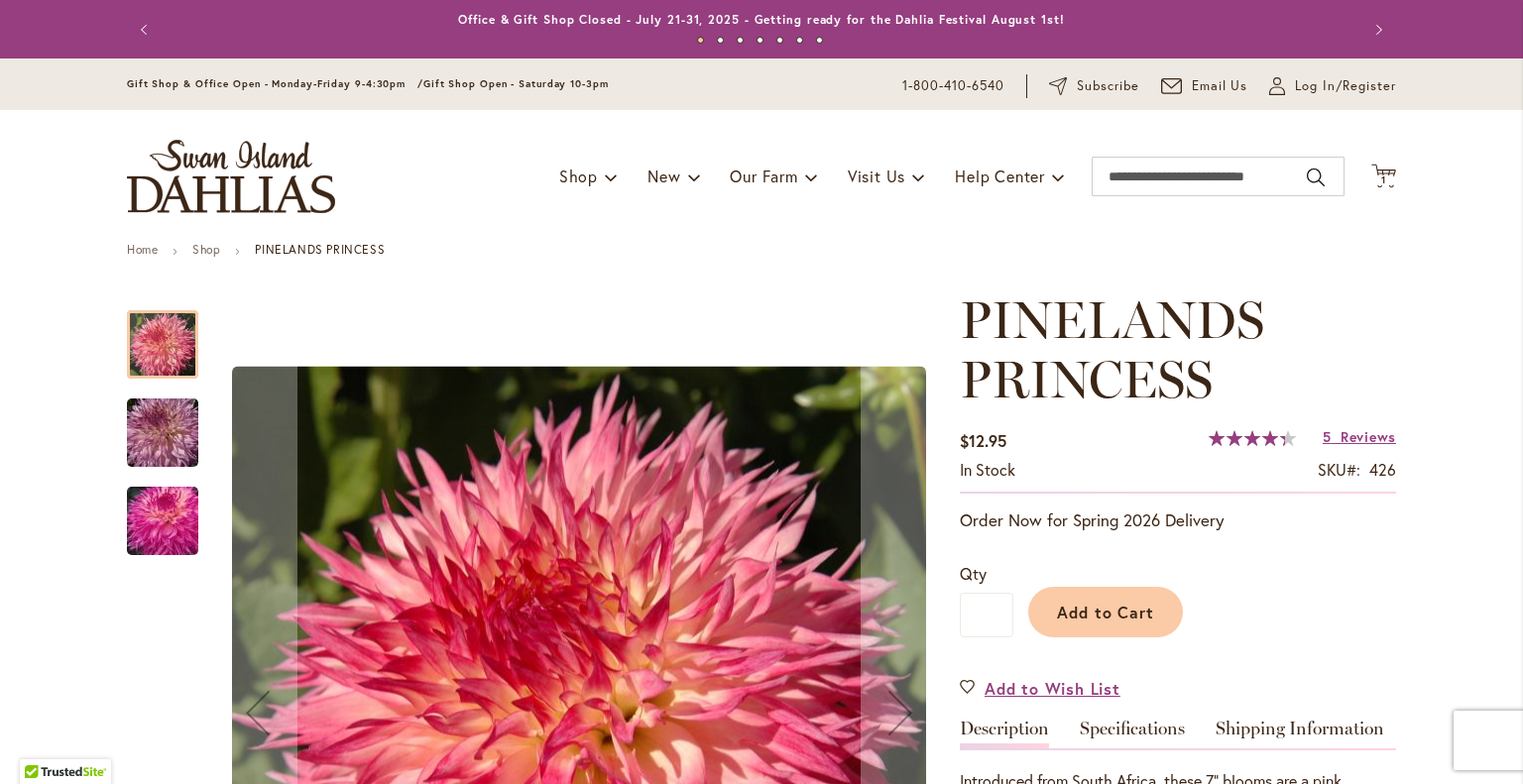 type on "**********" 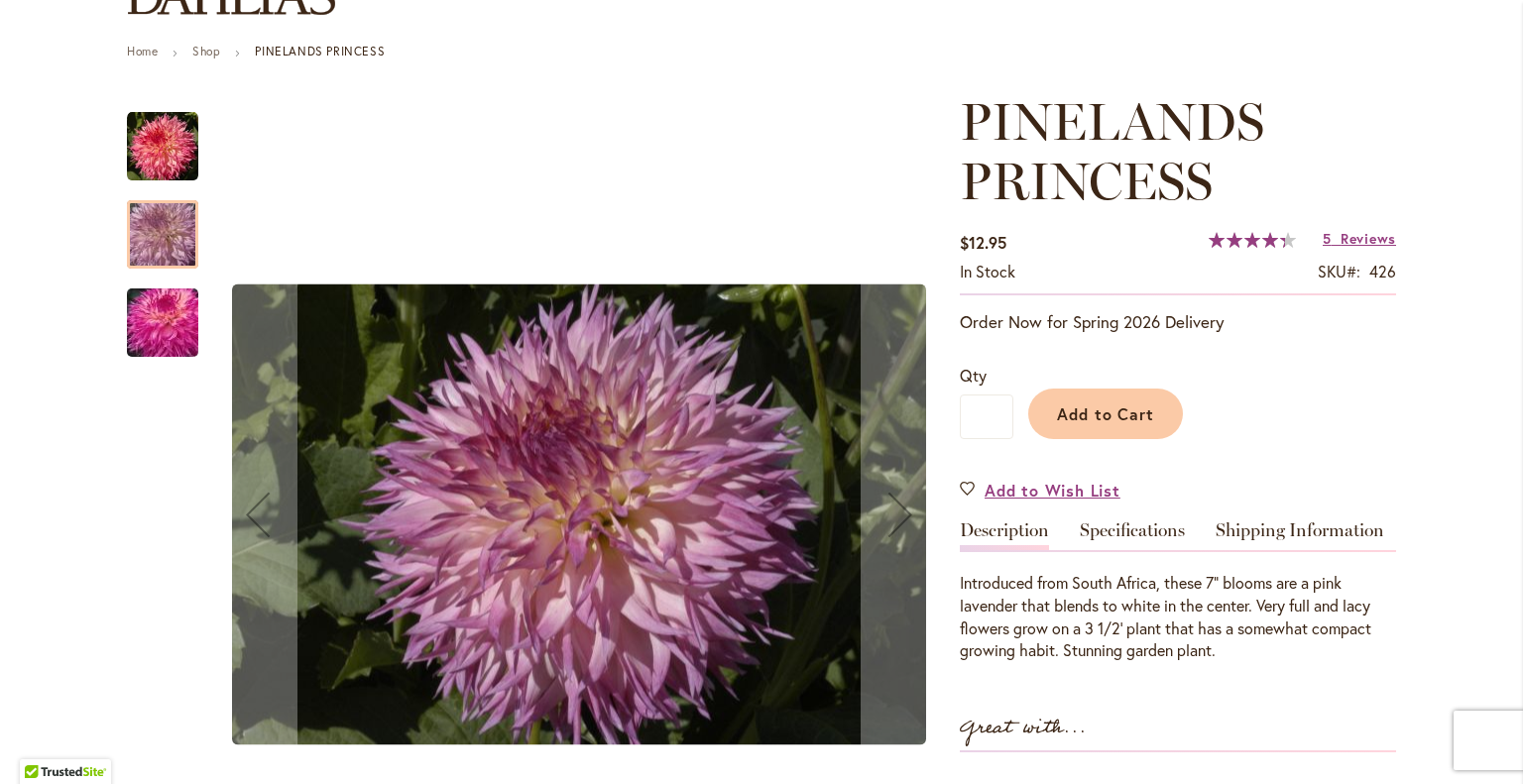 scroll, scrollTop: 199, scrollLeft: 0, axis: vertical 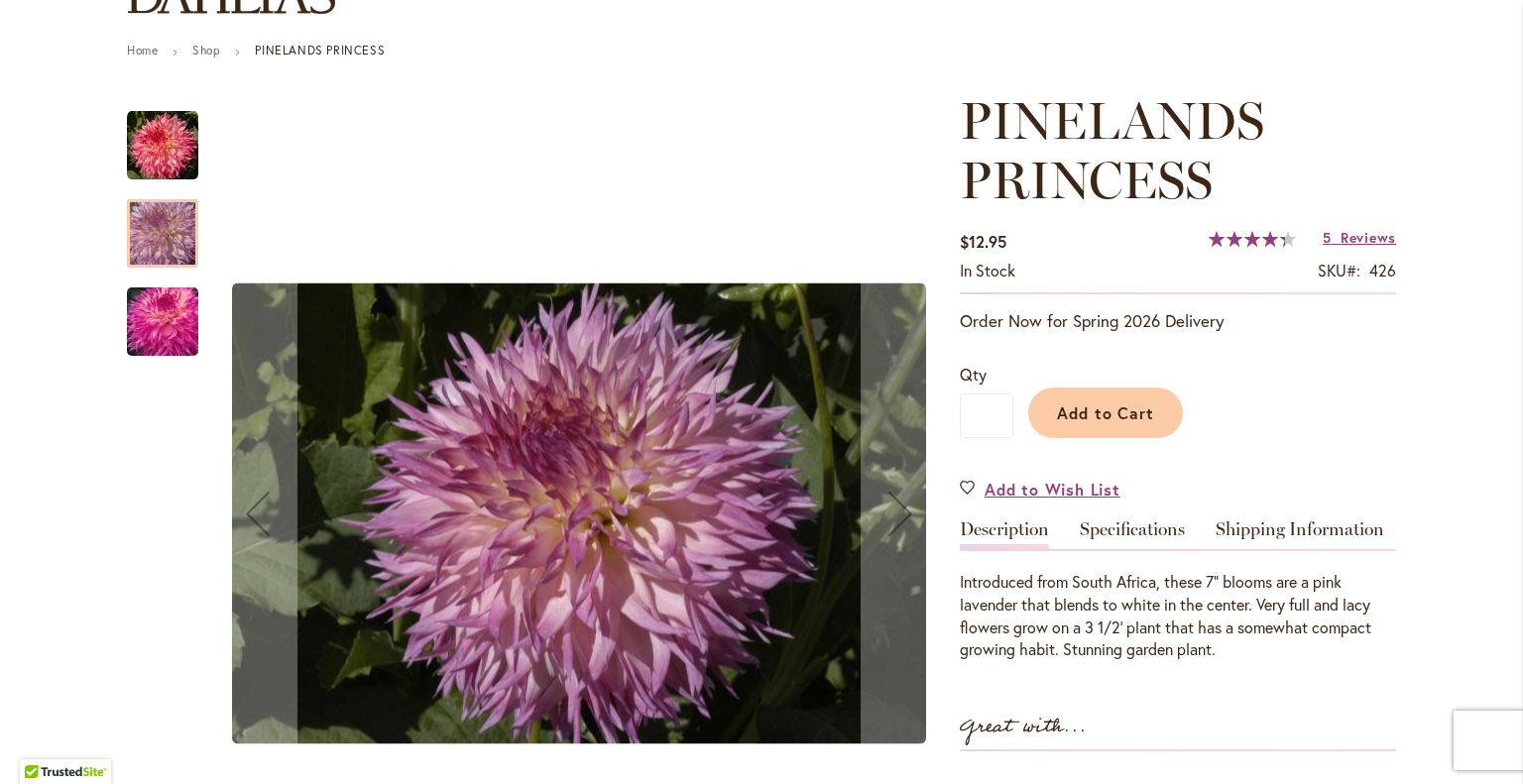 click at bounding box center (163, 322) 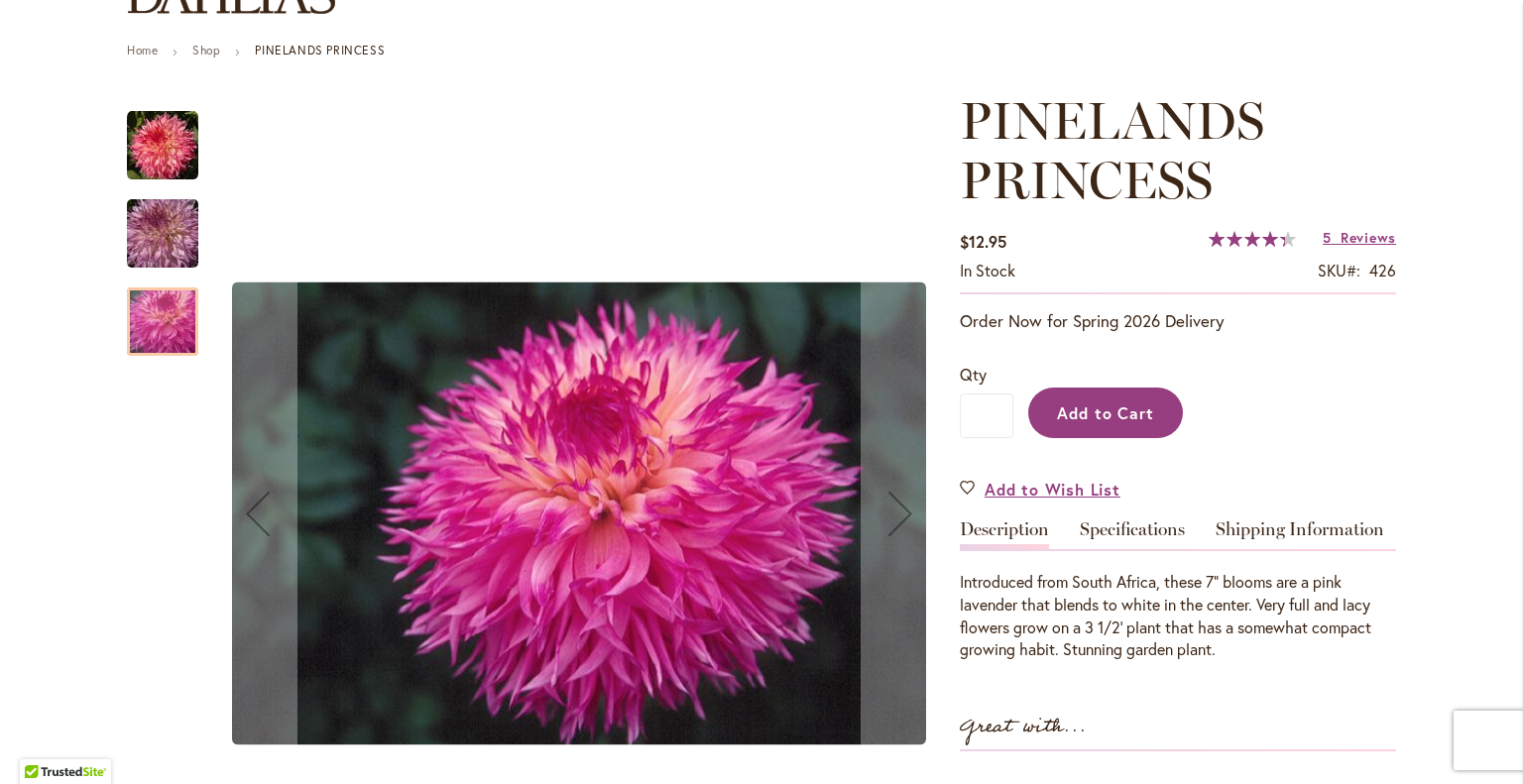 click on "Add to Cart" at bounding box center (1106, 412) 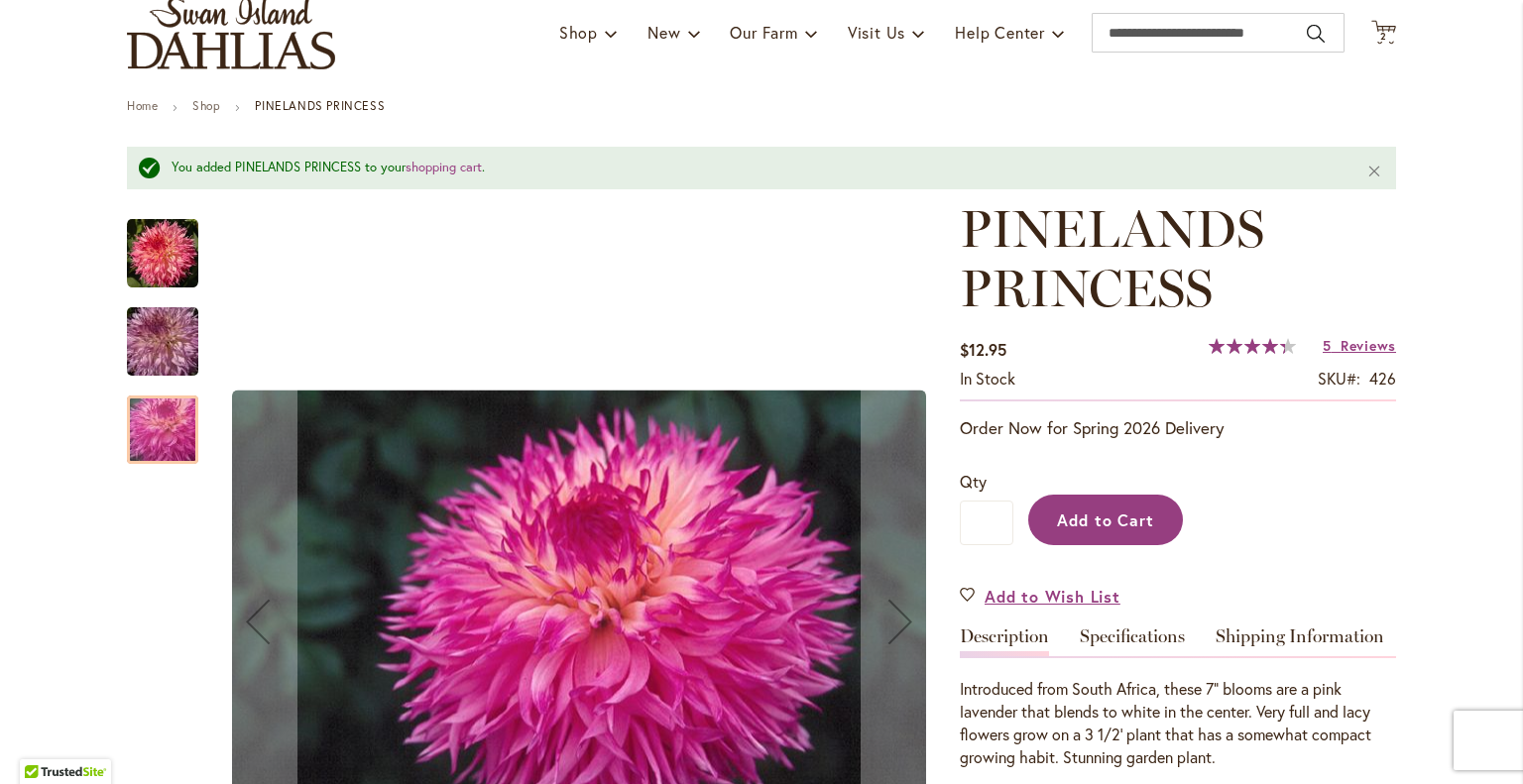 scroll, scrollTop: 0, scrollLeft: 0, axis: both 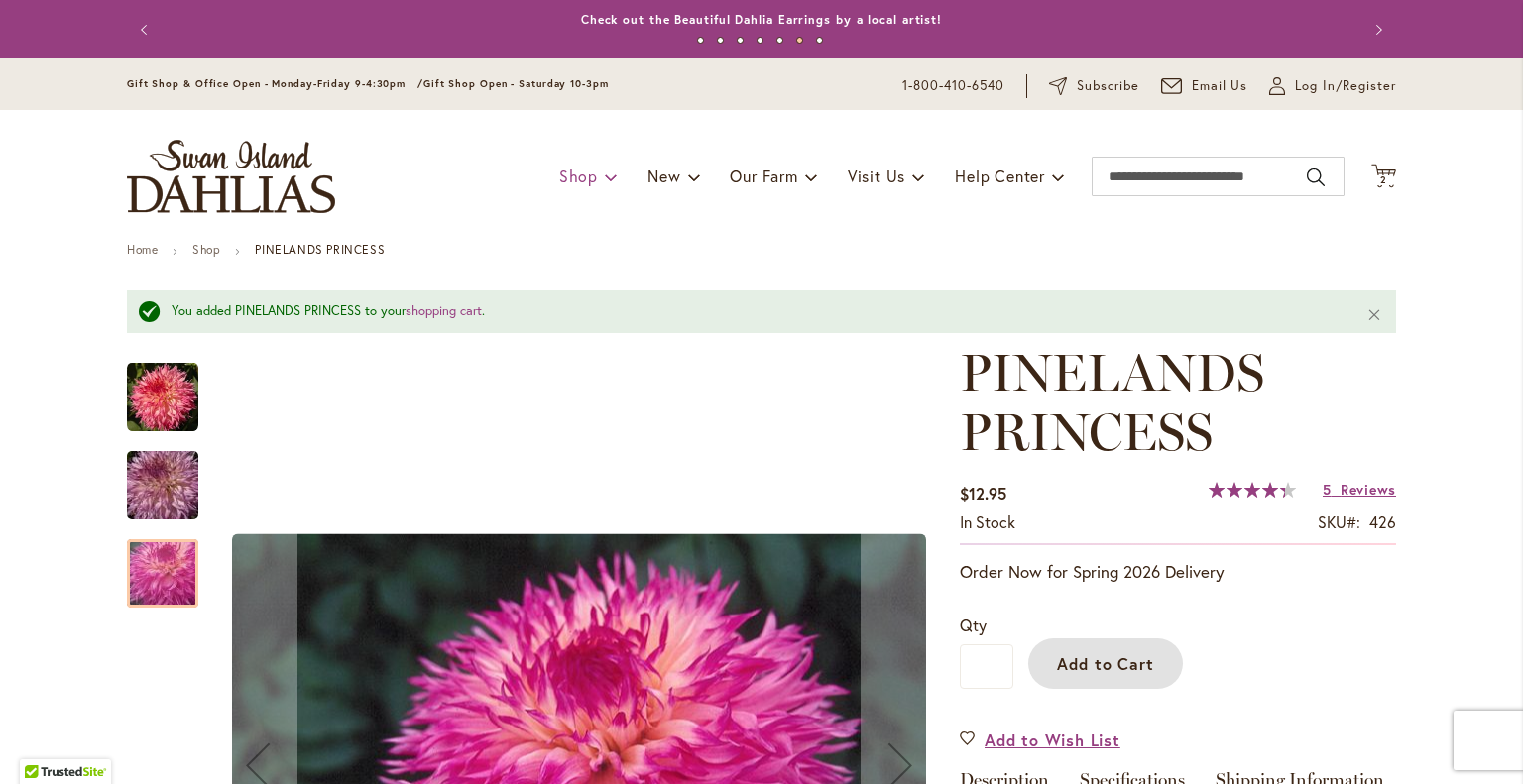 click at bounding box center [611, 176] 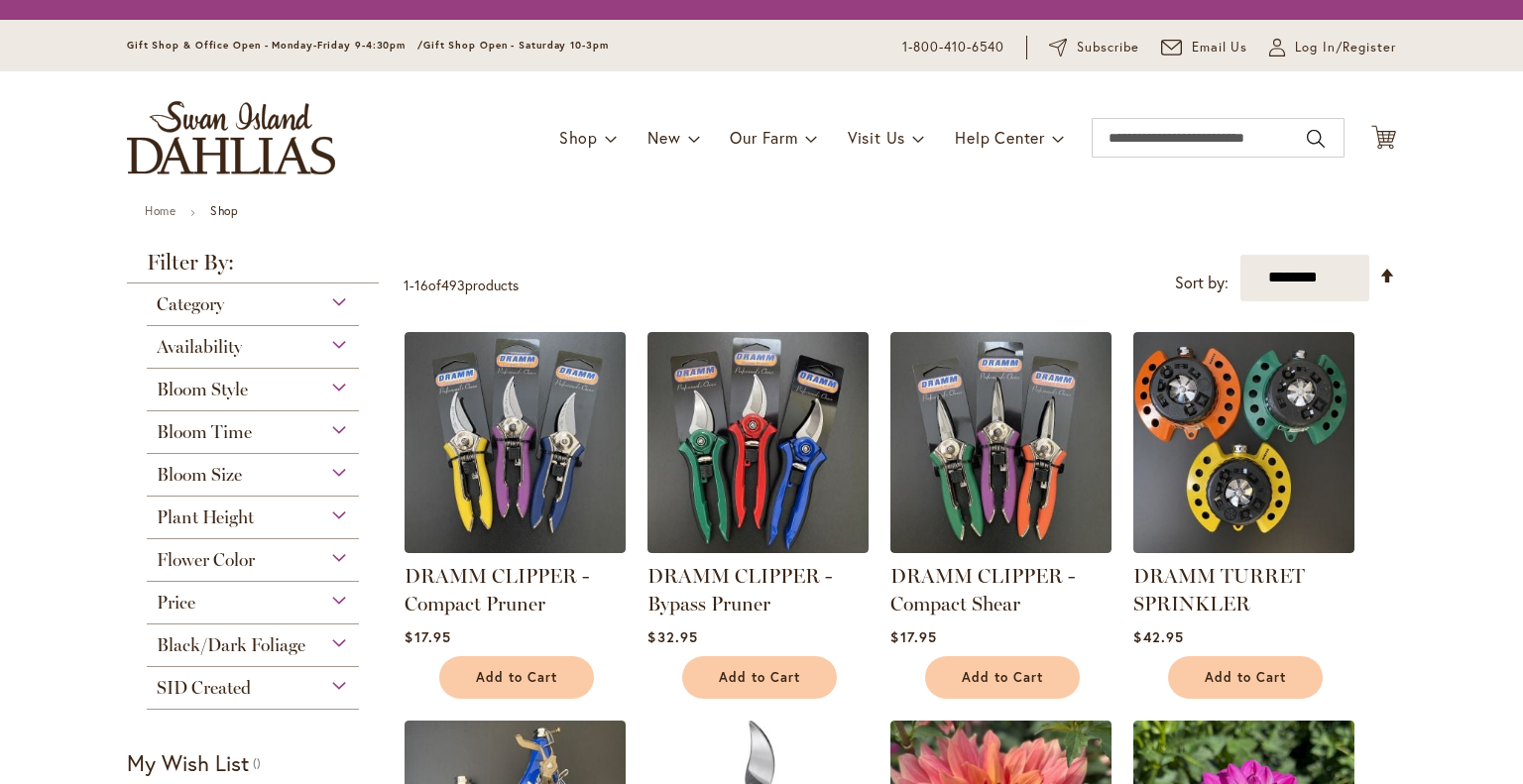 click on "Home
Shop
Shop
Close
Close
Filter by:
Filter By:
Category
All Dahlias
412
items
32 5" at bounding box center (762, 1316) 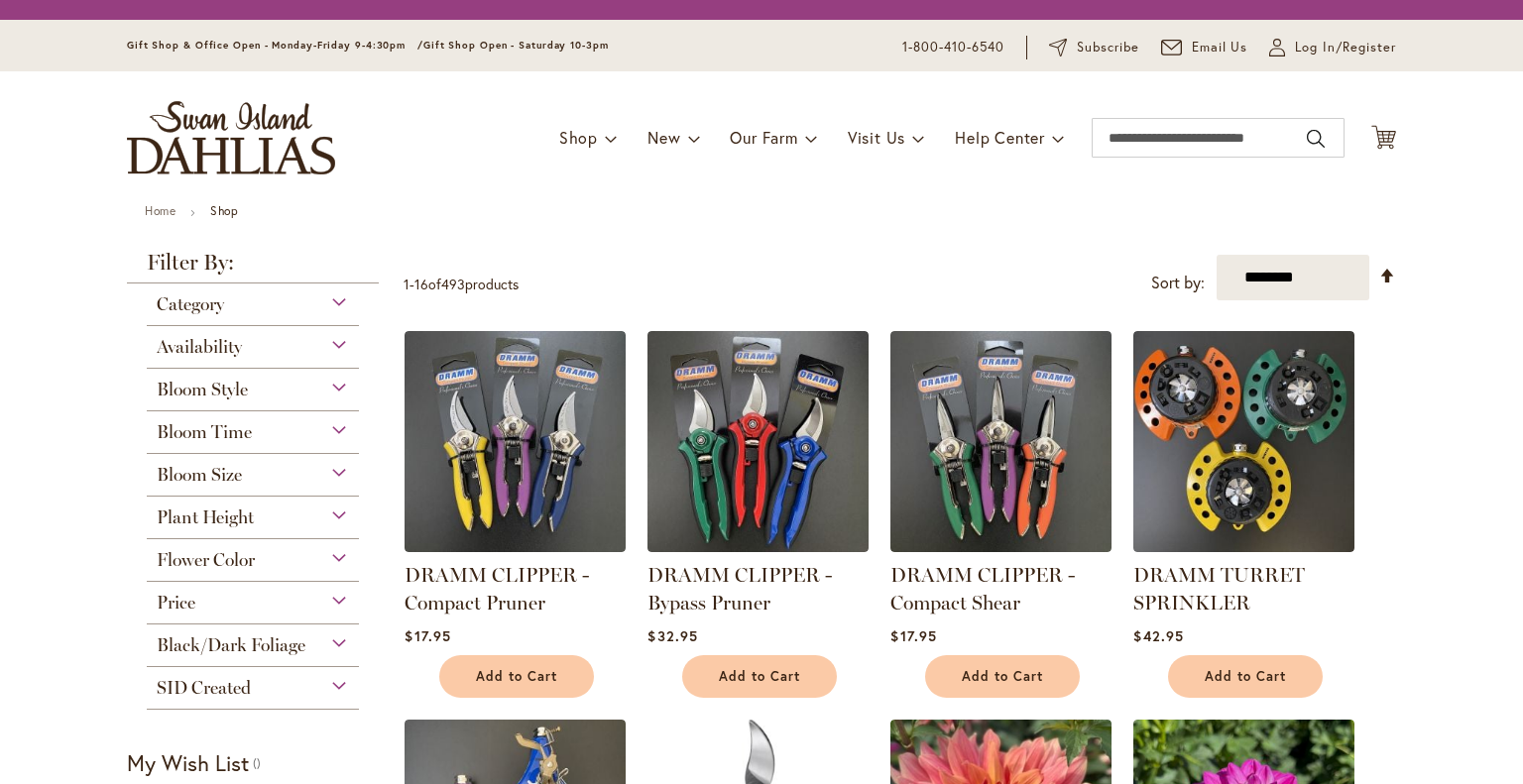 scroll, scrollTop: 0, scrollLeft: 0, axis: both 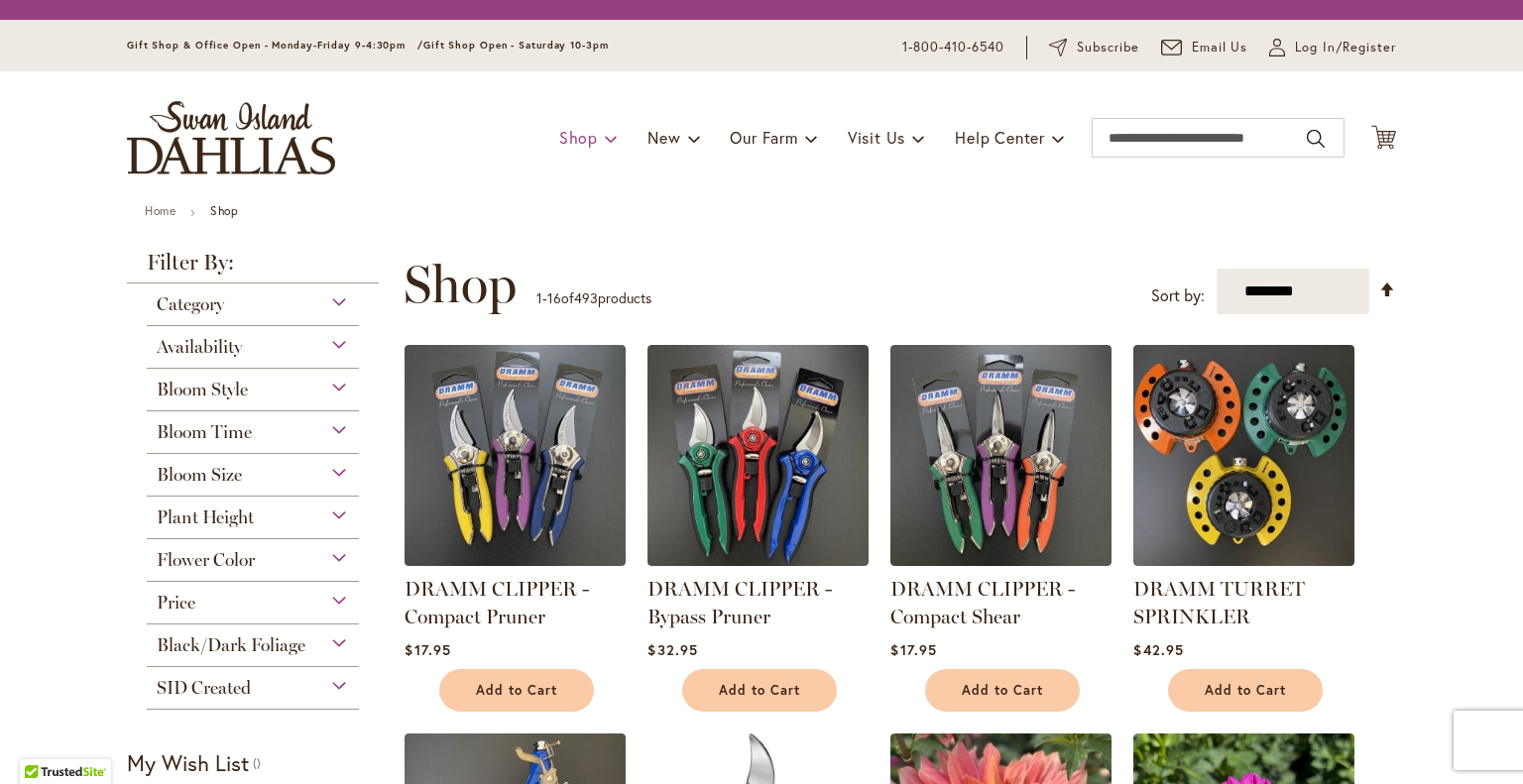click on "Shop" at bounding box center [578, 137] 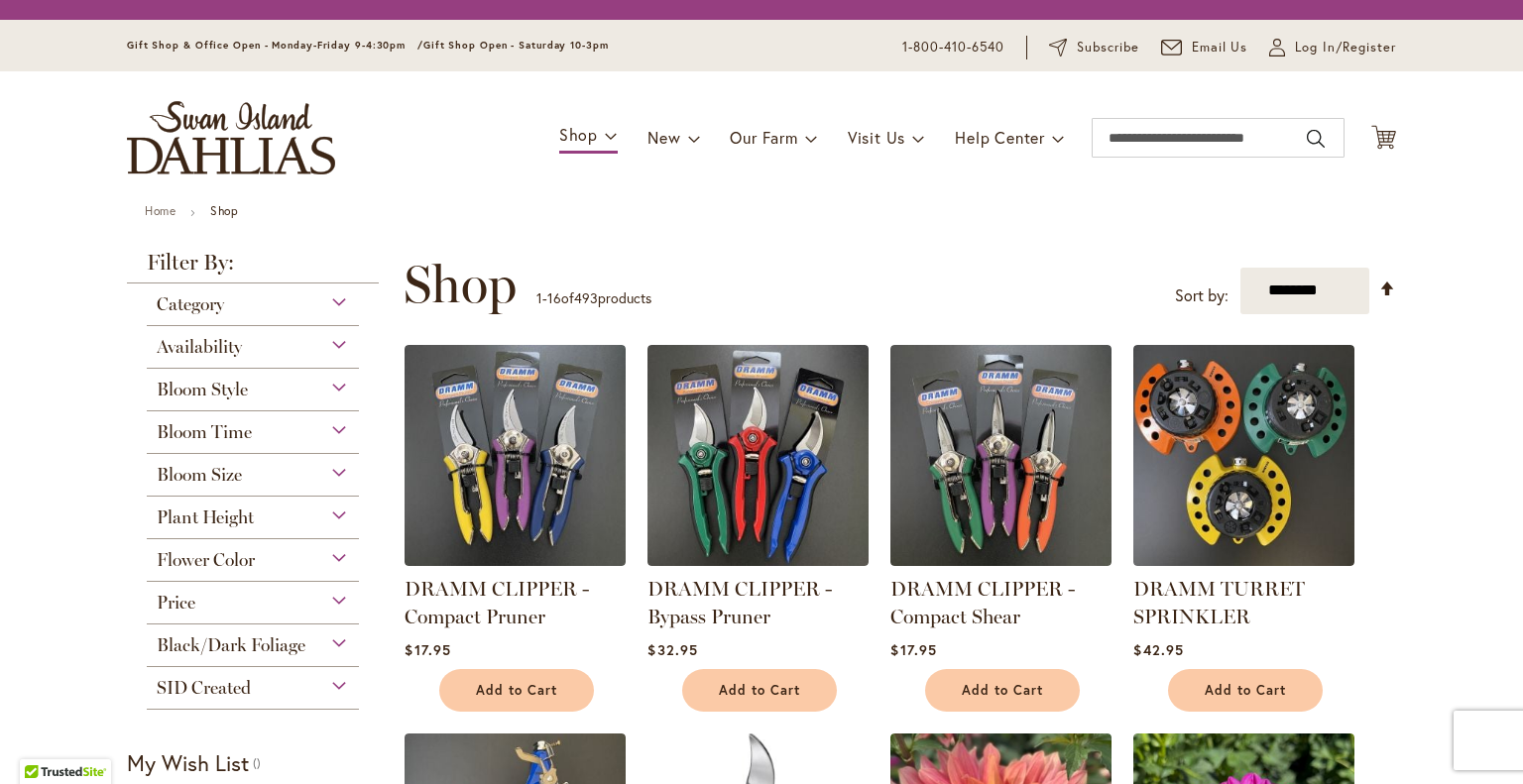 scroll, scrollTop: 0, scrollLeft: 0, axis: both 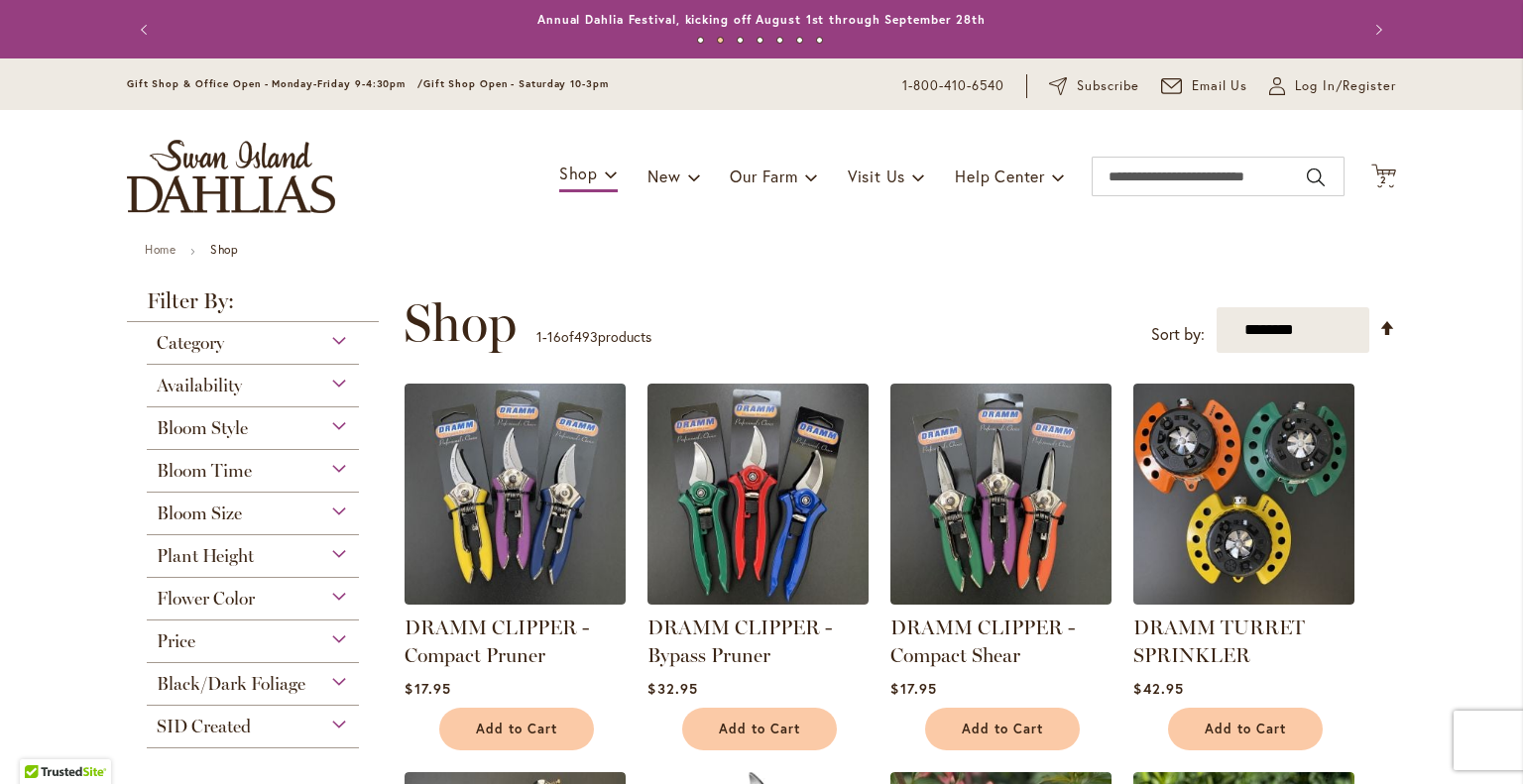 type on "**********" 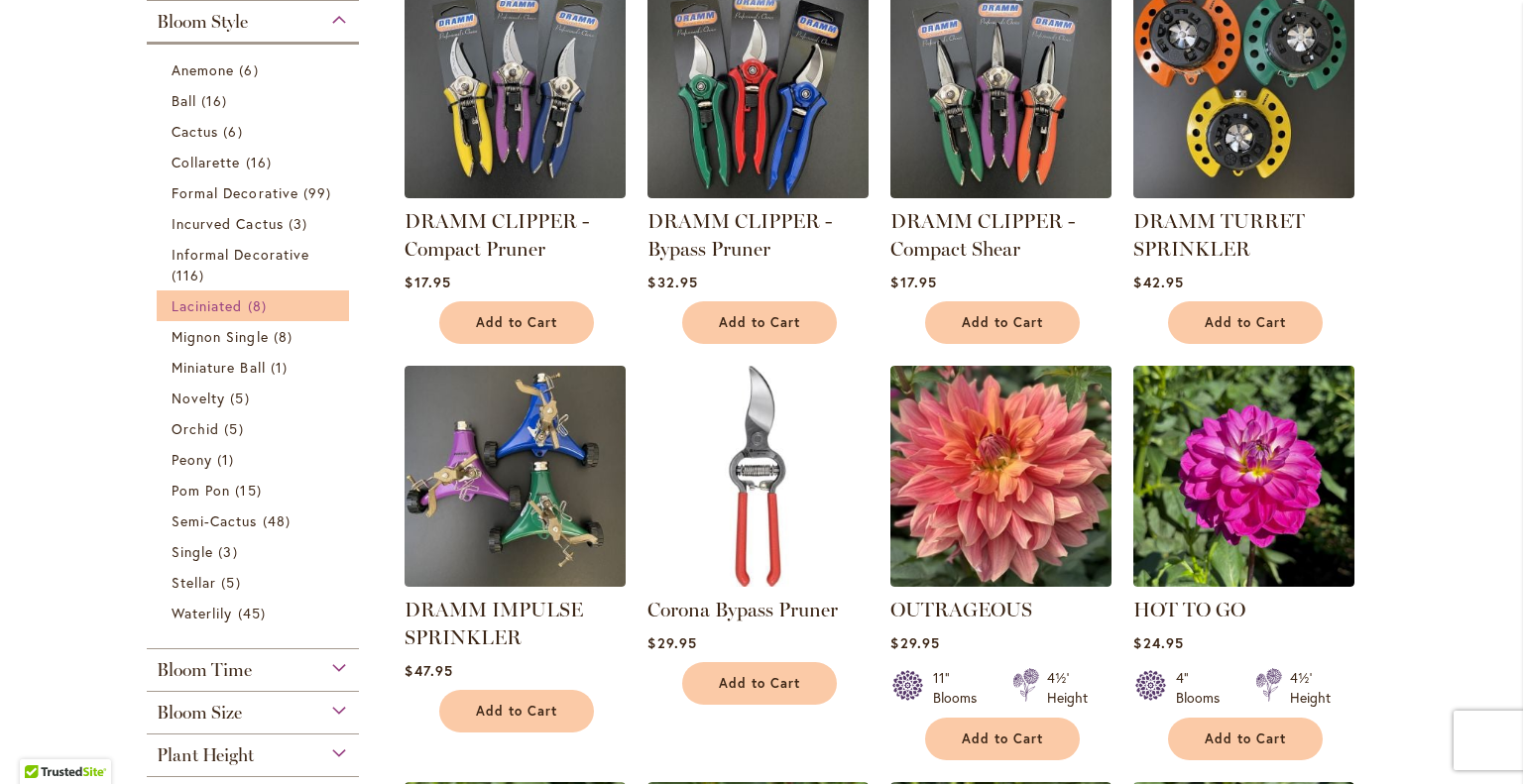 click on "Laciniated" at bounding box center (207, 305) 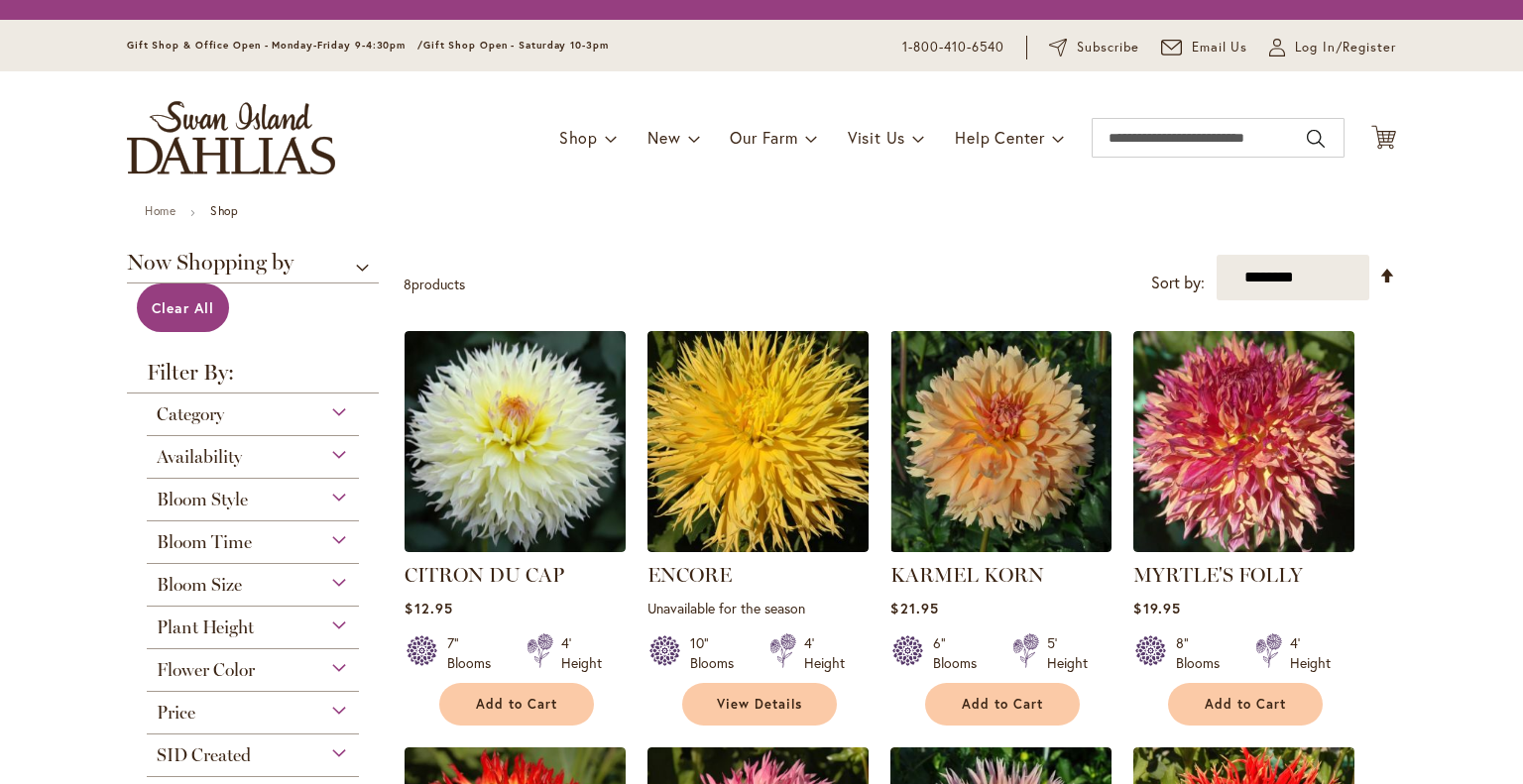 scroll, scrollTop: 0, scrollLeft: 0, axis: both 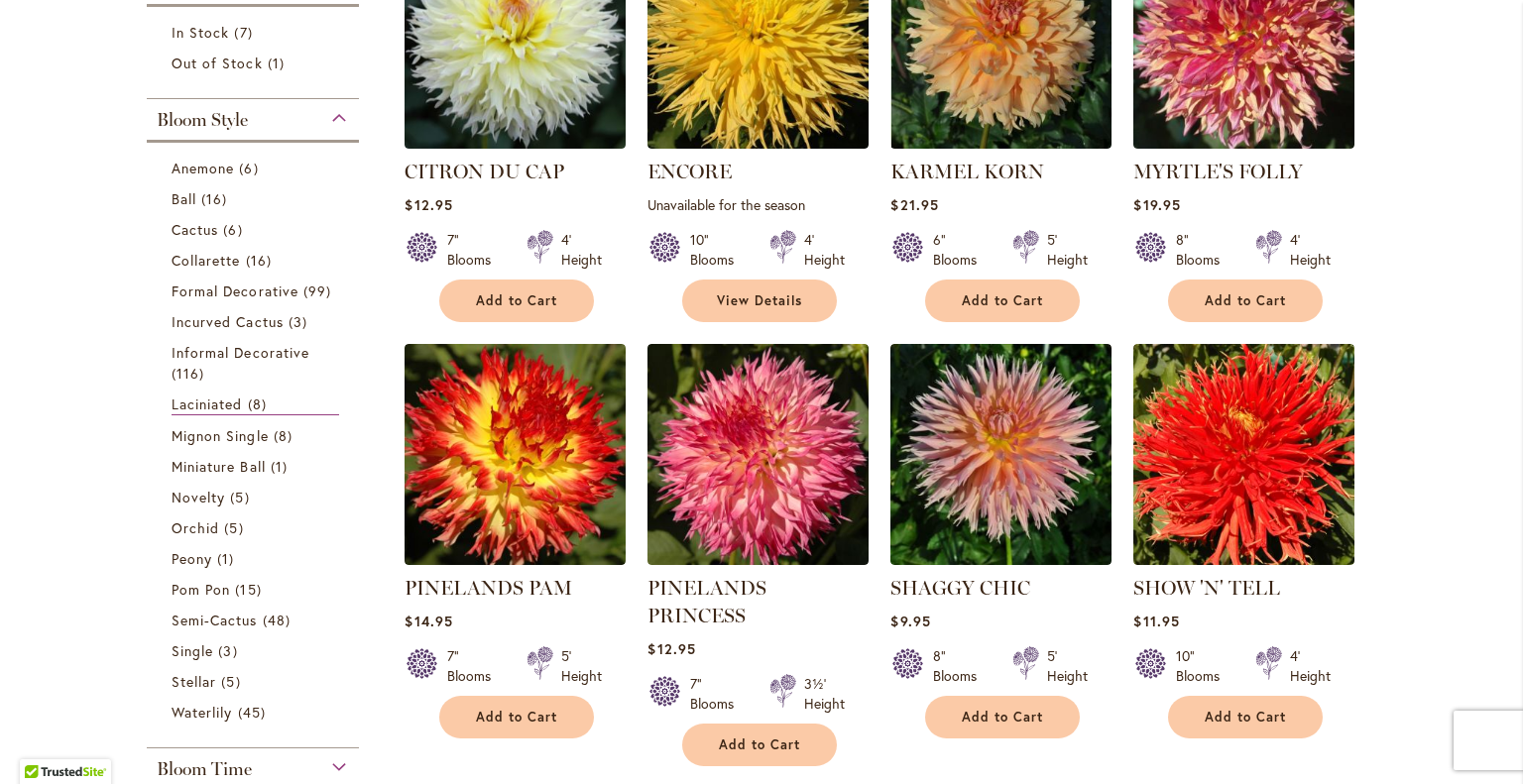 type on "**********" 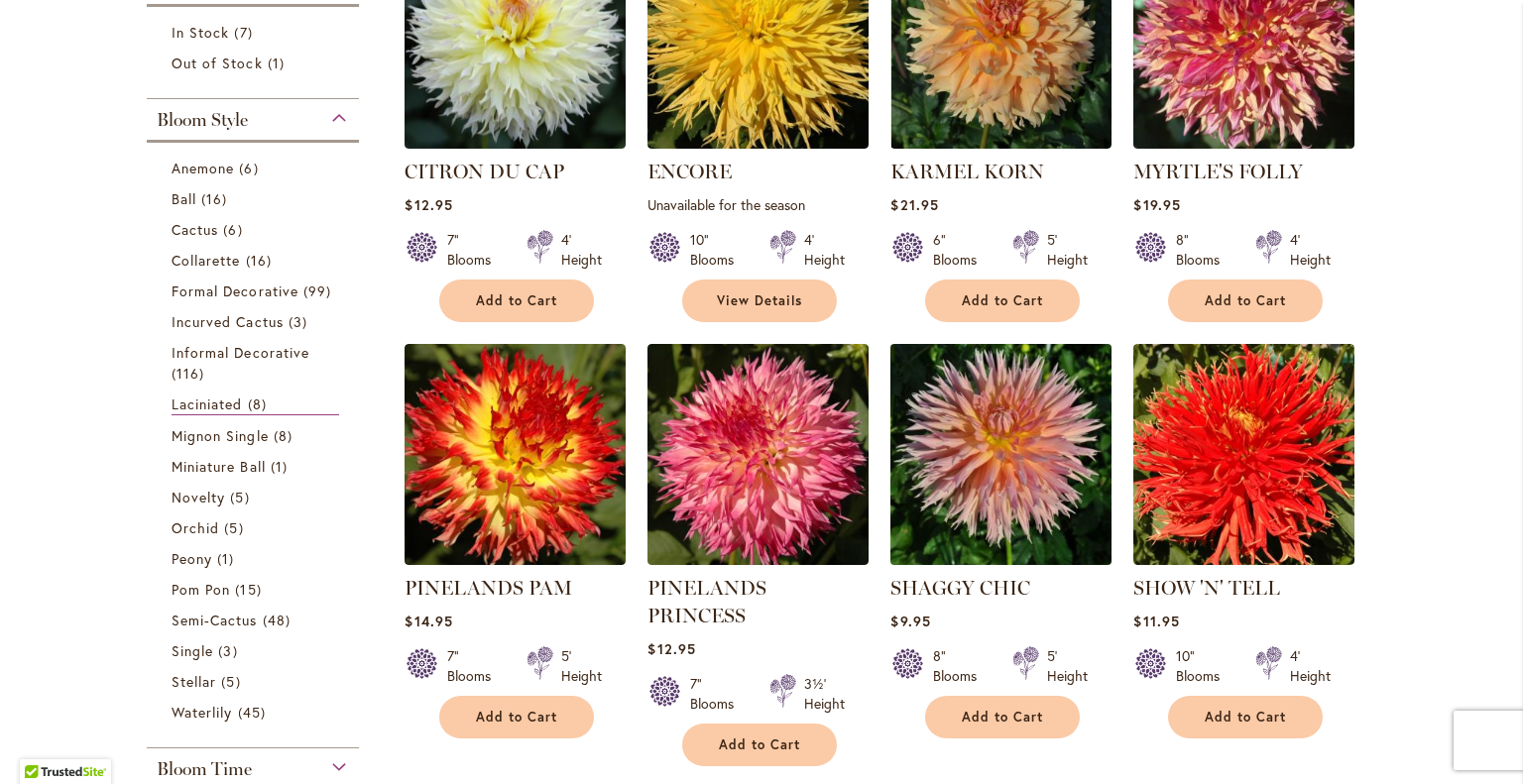 click at bounding box center [1001, 454] 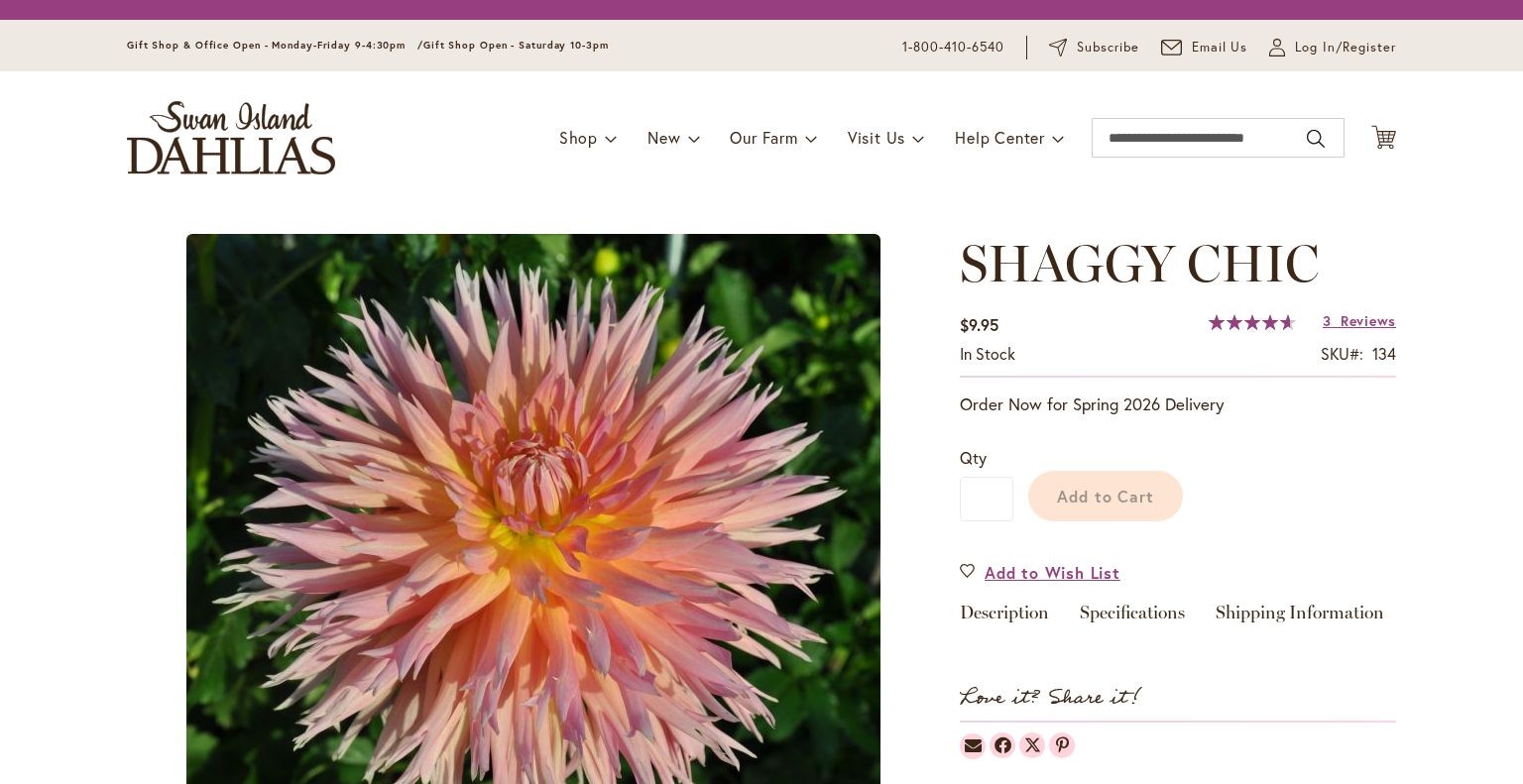 scroll, scrollTop: 0, scrollLeft: 0, axis: both 